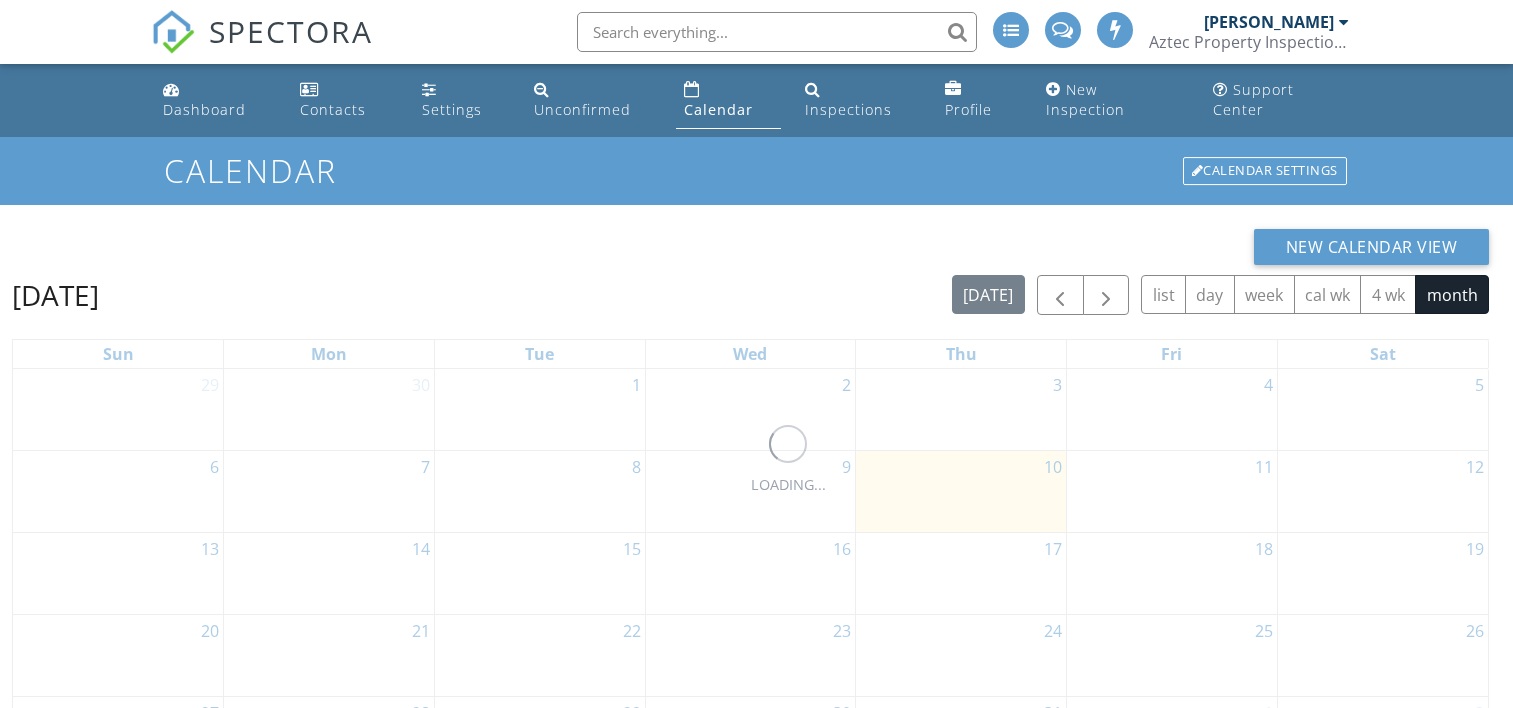 scroll, scrollTop: 0, scrollLeft: 0, axis: both 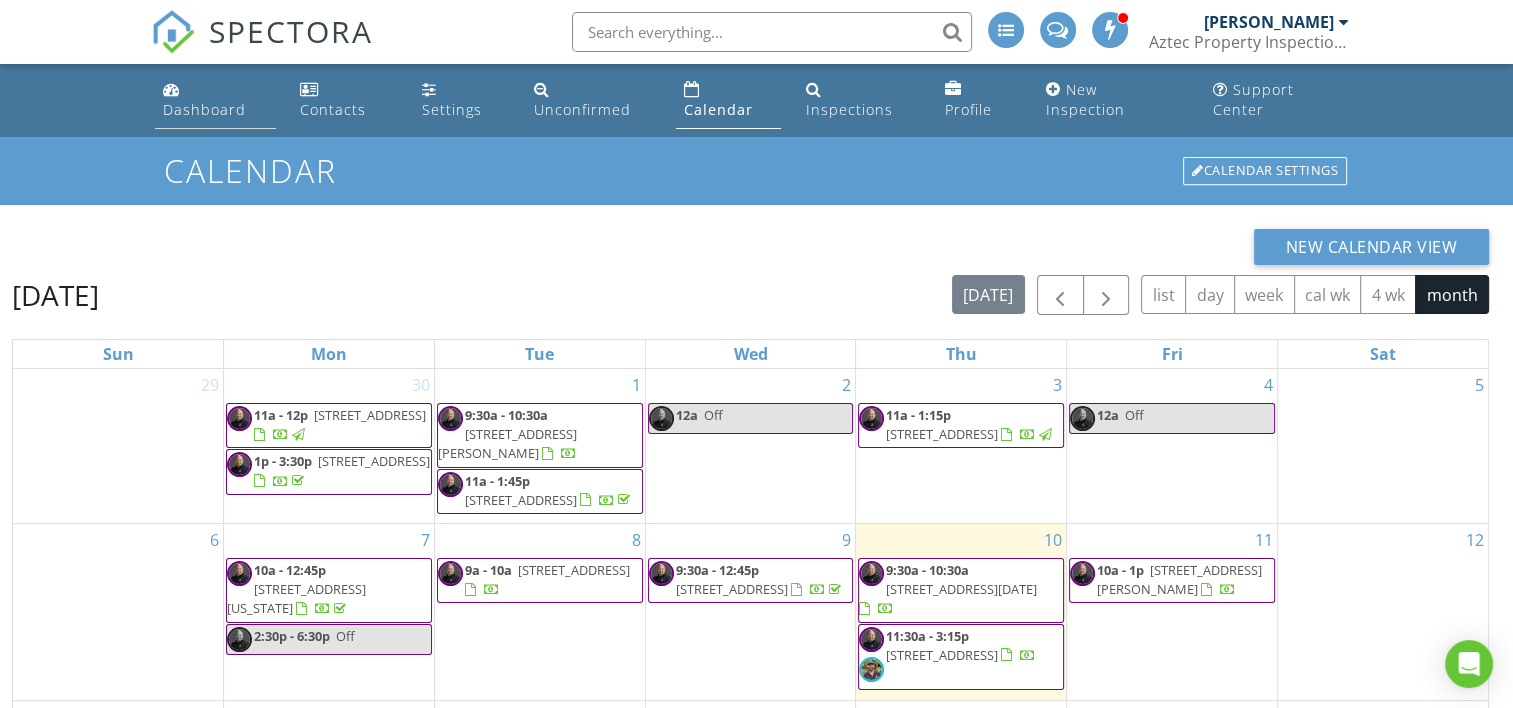 click on "Dashboard" at bounding box center (204, 109) 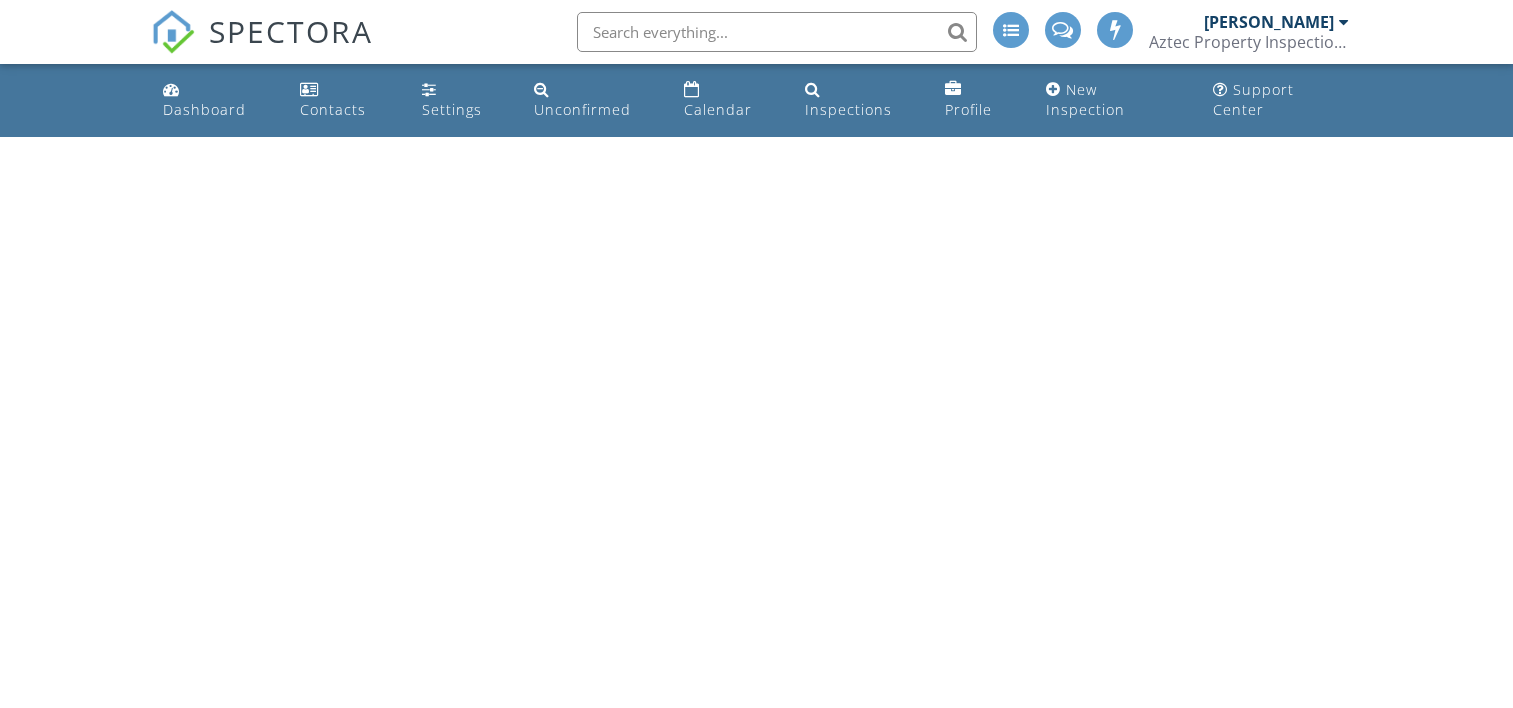 scroll, scrollTop: 0, scrollLeft: 0, axis: both 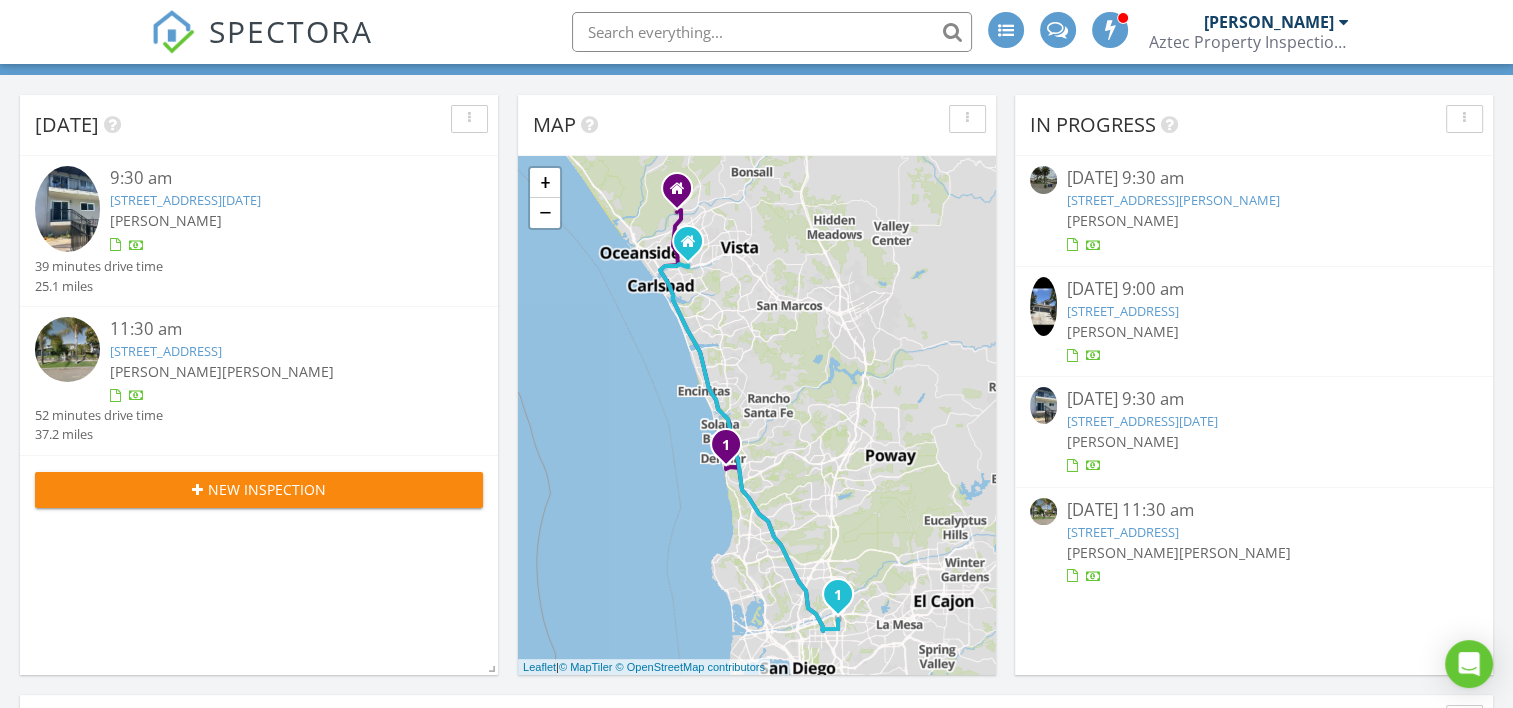 click on "5619 Foxtail Loop, Carlsbad, CA 92010" at bounding box center (1123, 311) 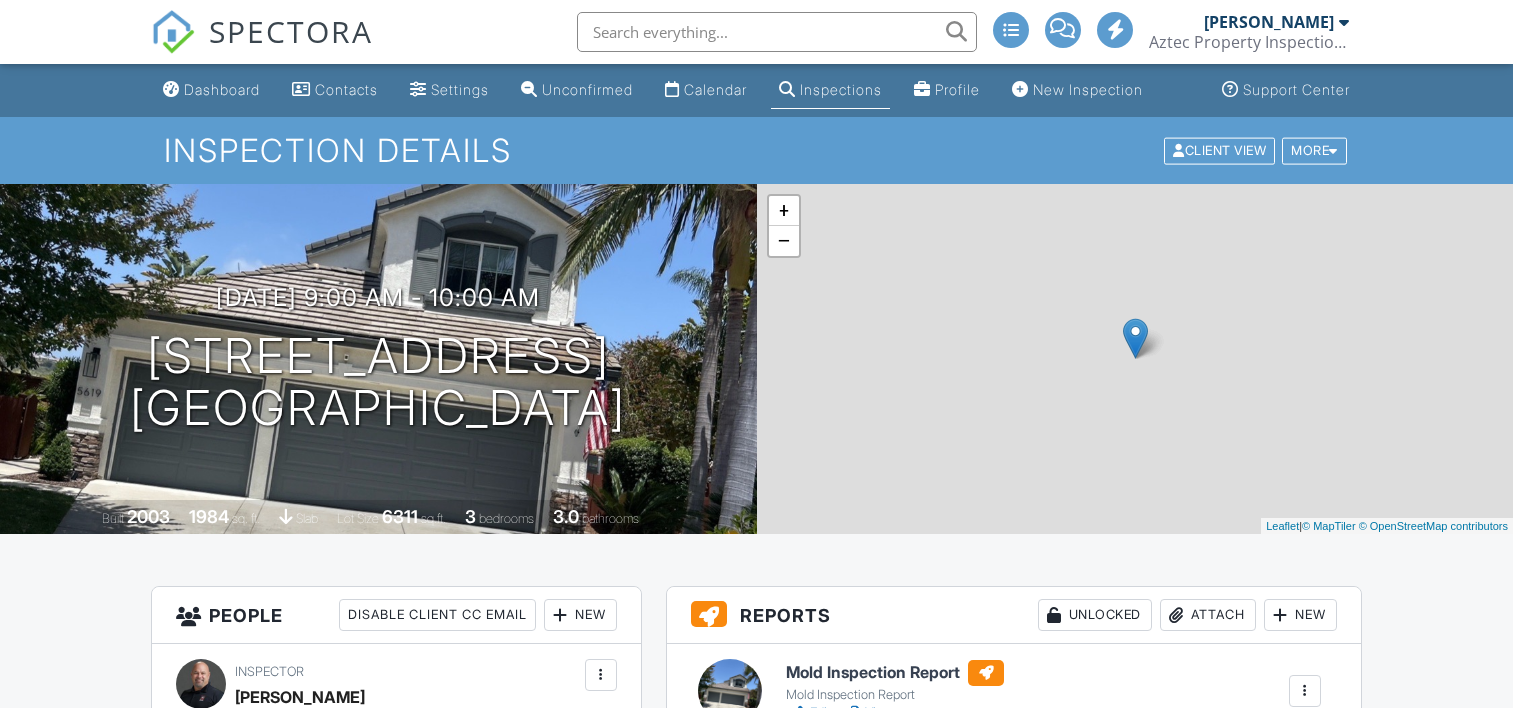 scroll, scrollTop: 0, scrollLeft: 0, axis: both 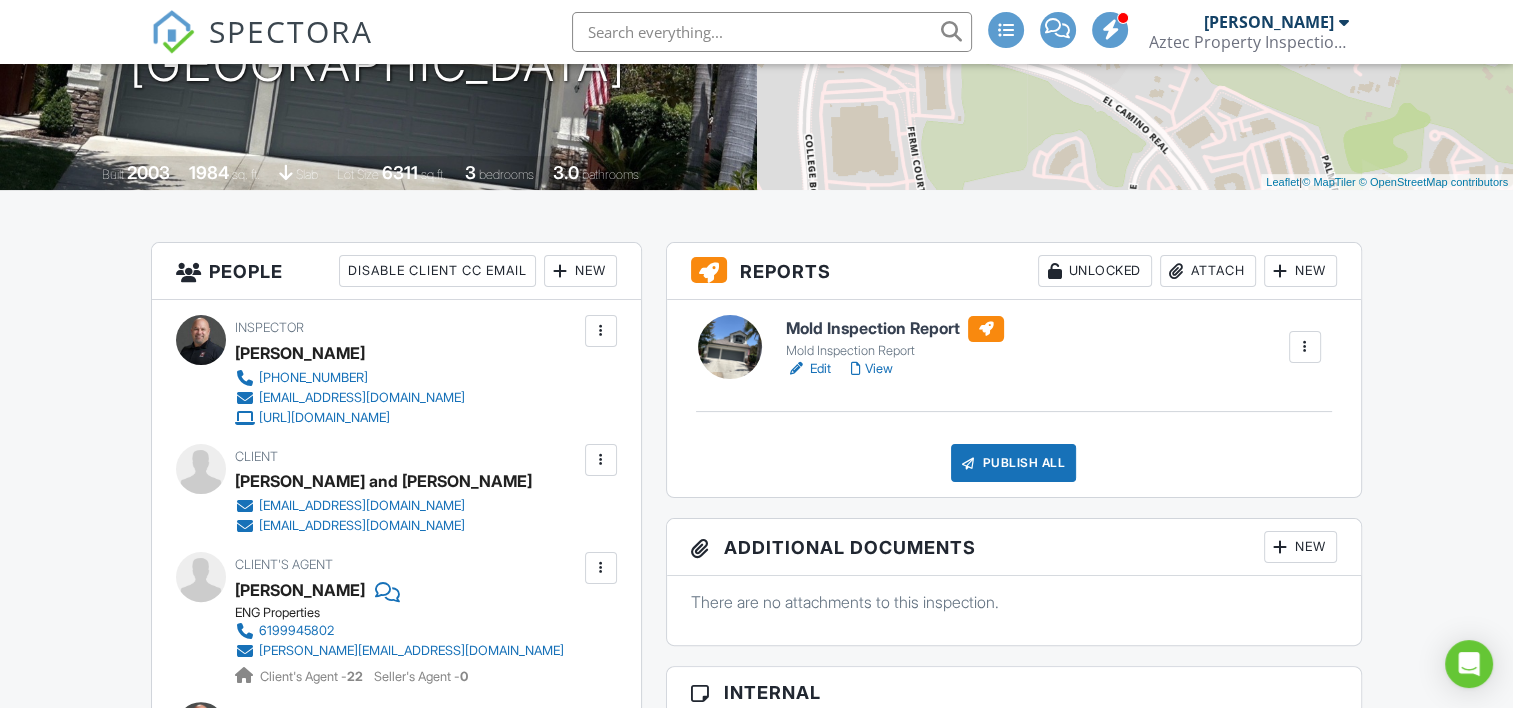 click on "Edit" at bounding box center [808, 369] 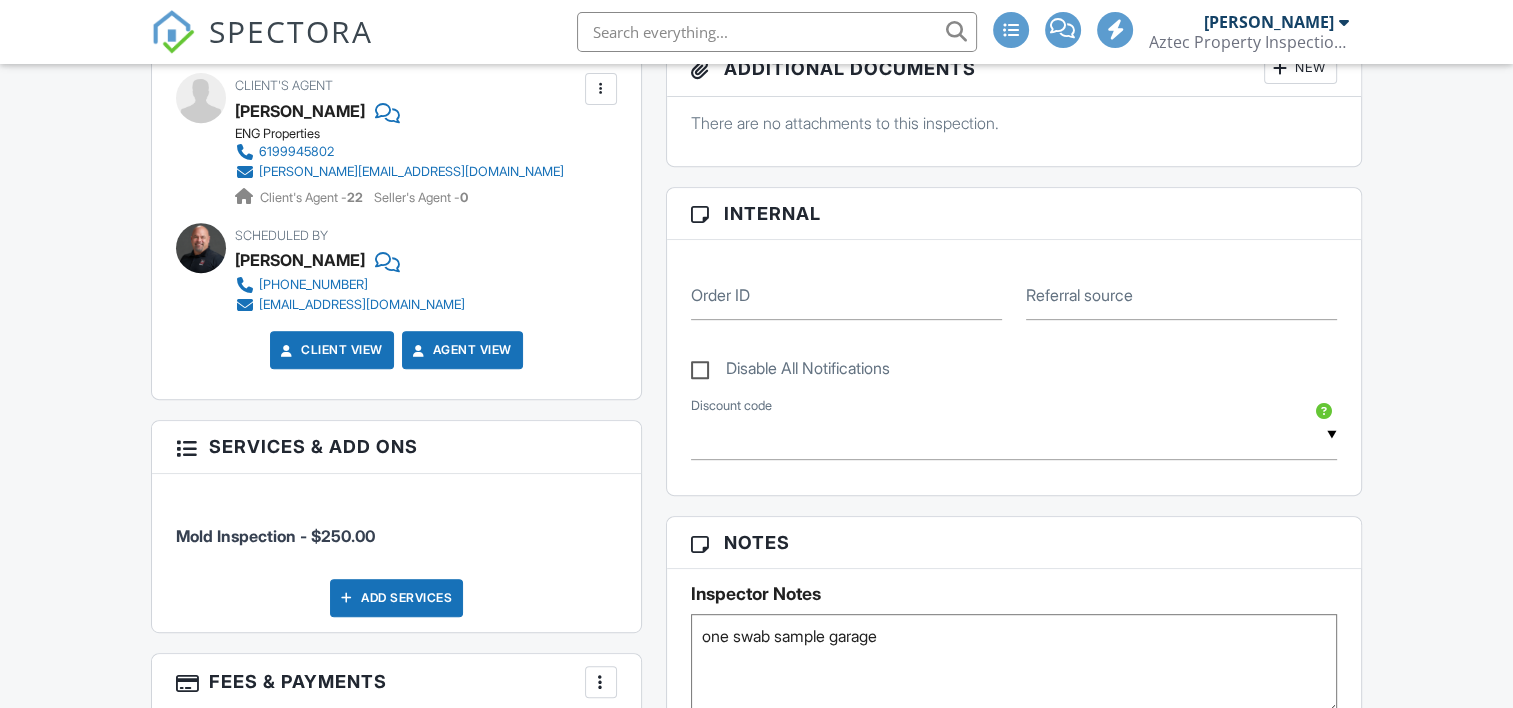 scroll, scrollTop: 1003, scrollLeft: 0, axis: vertical 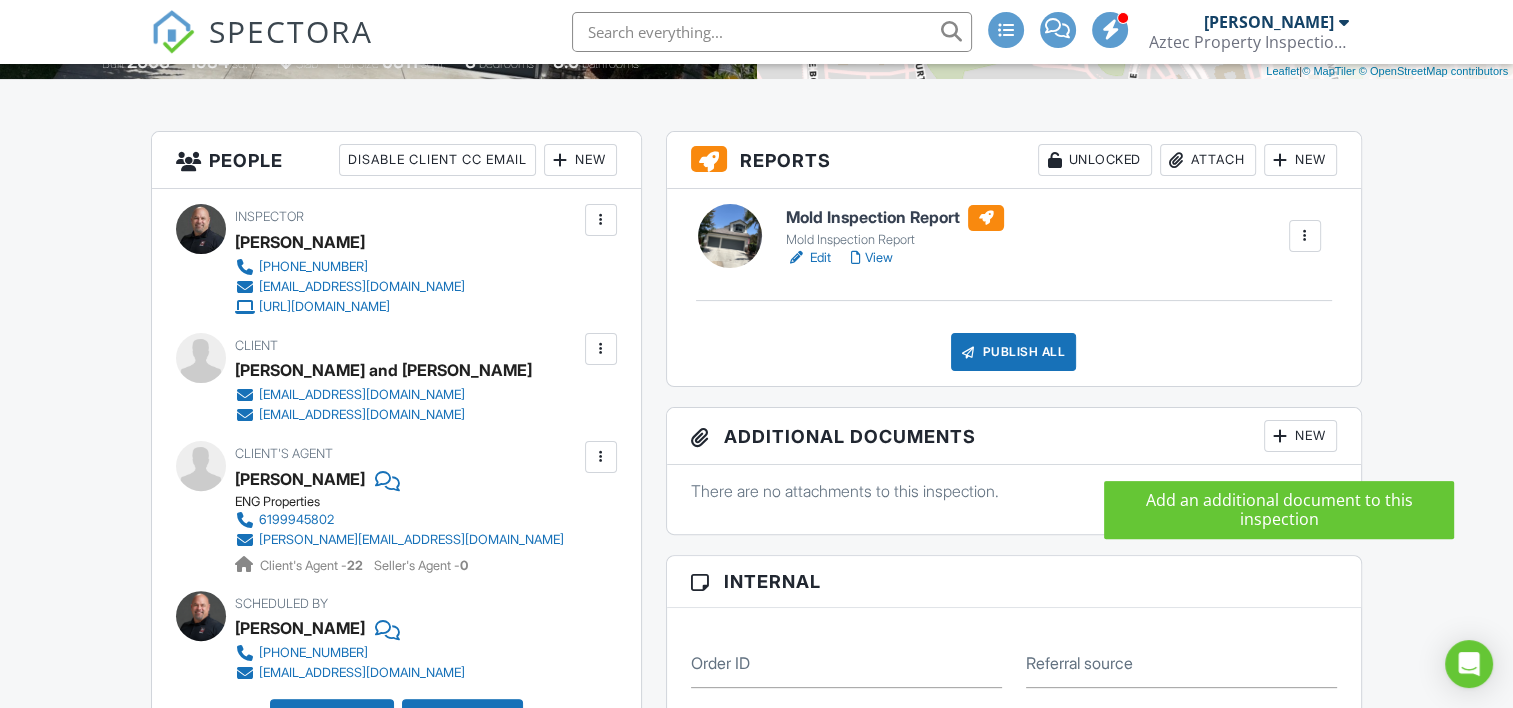 click at bounding box center [1281, 436] 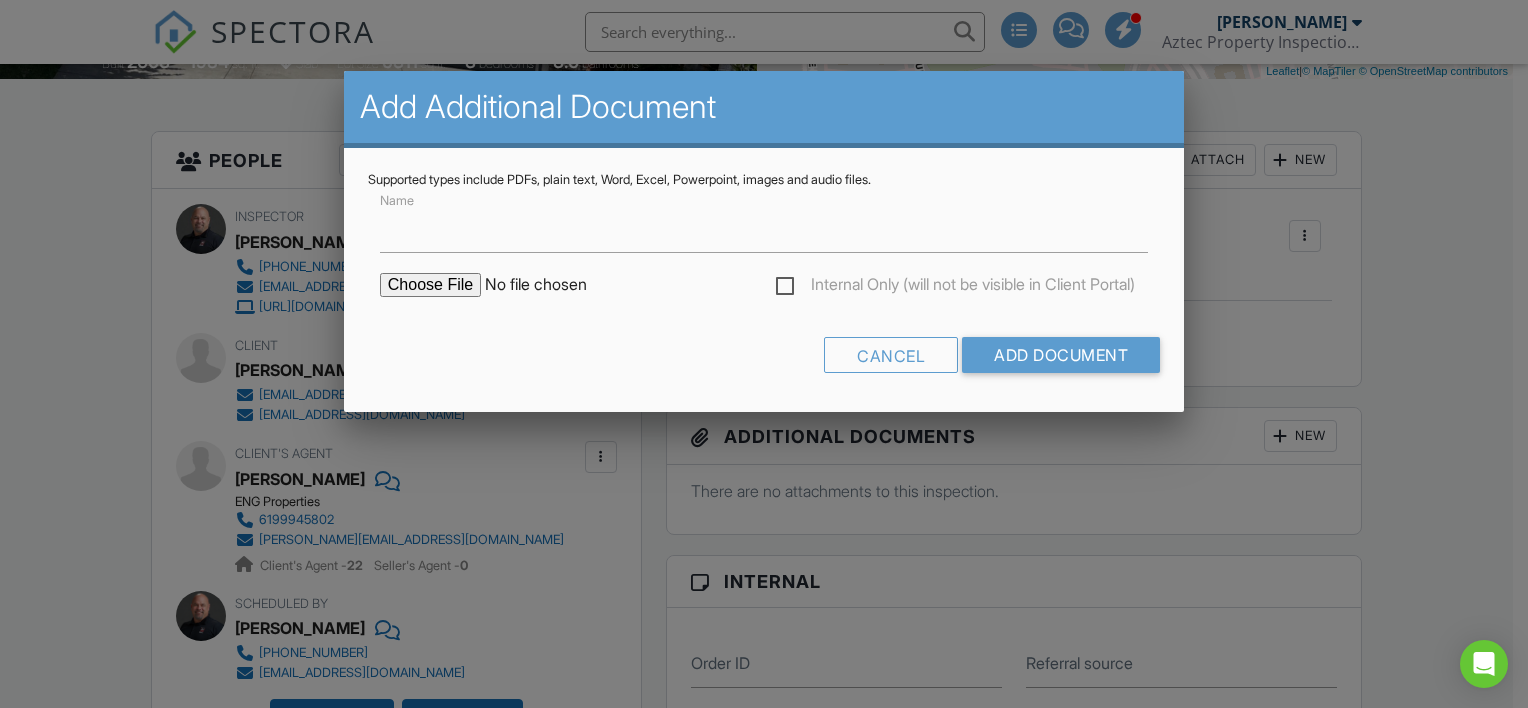 click on "Internal Only (will not be visible in Client Portal)" at bounding box center [764, 295] 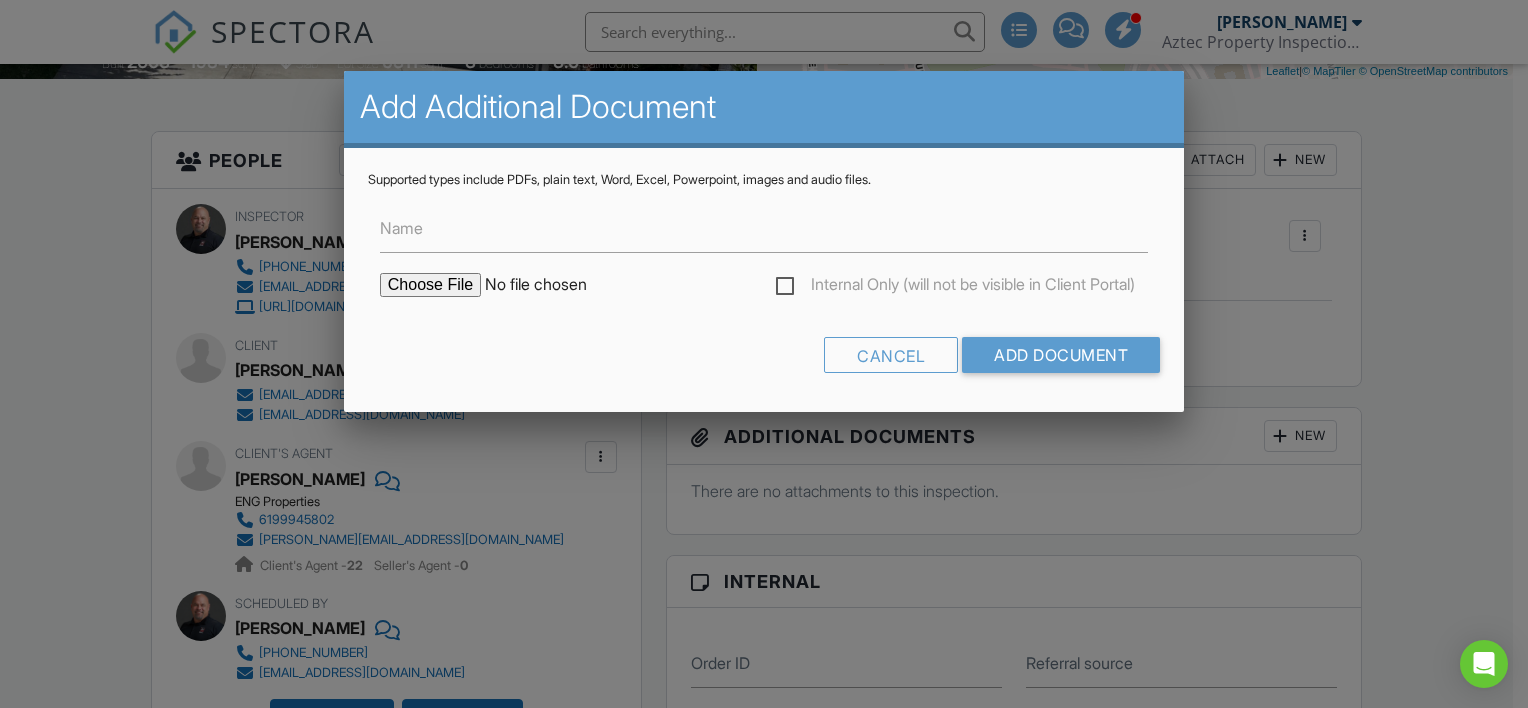 click at bounding box center [550, 285] 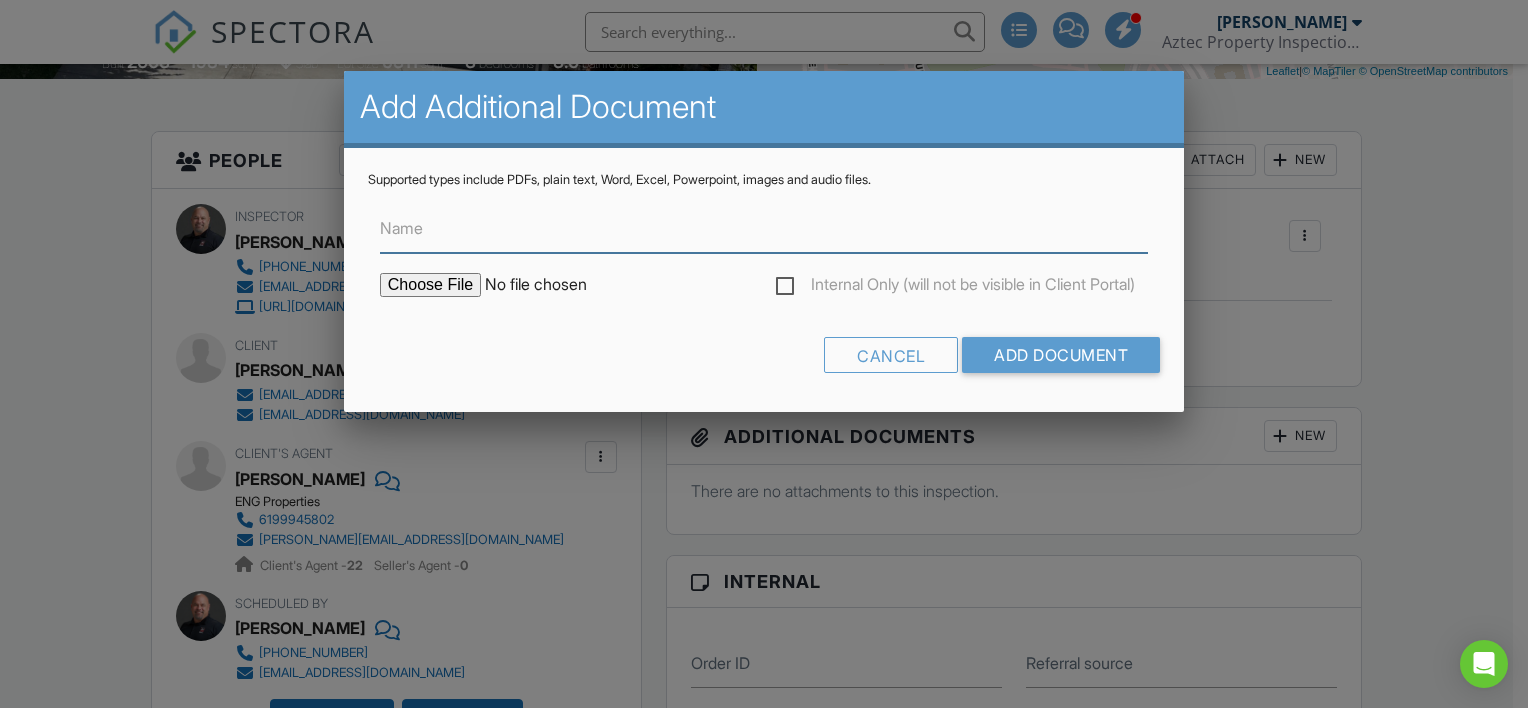 click on "Name" at bounding box center [764, 228] 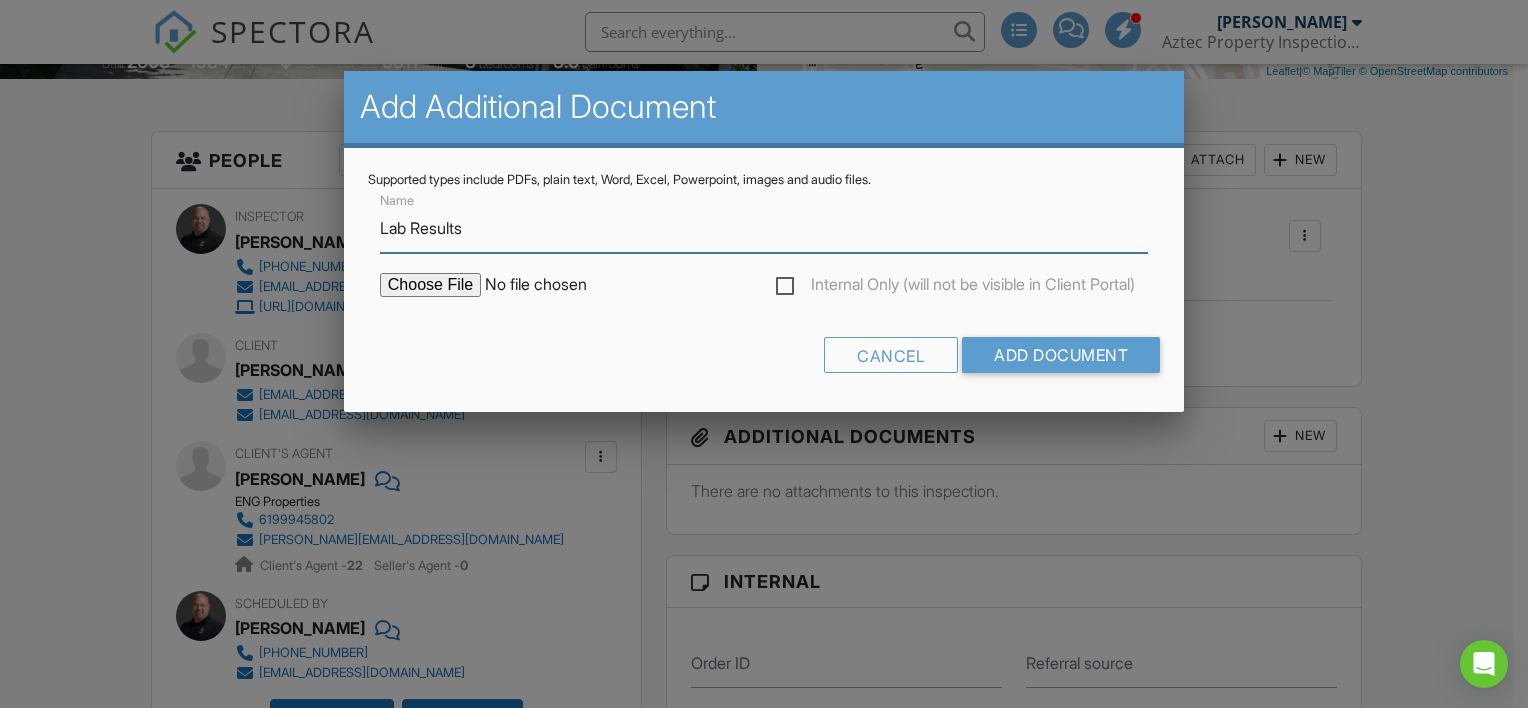 type on "Lab results" 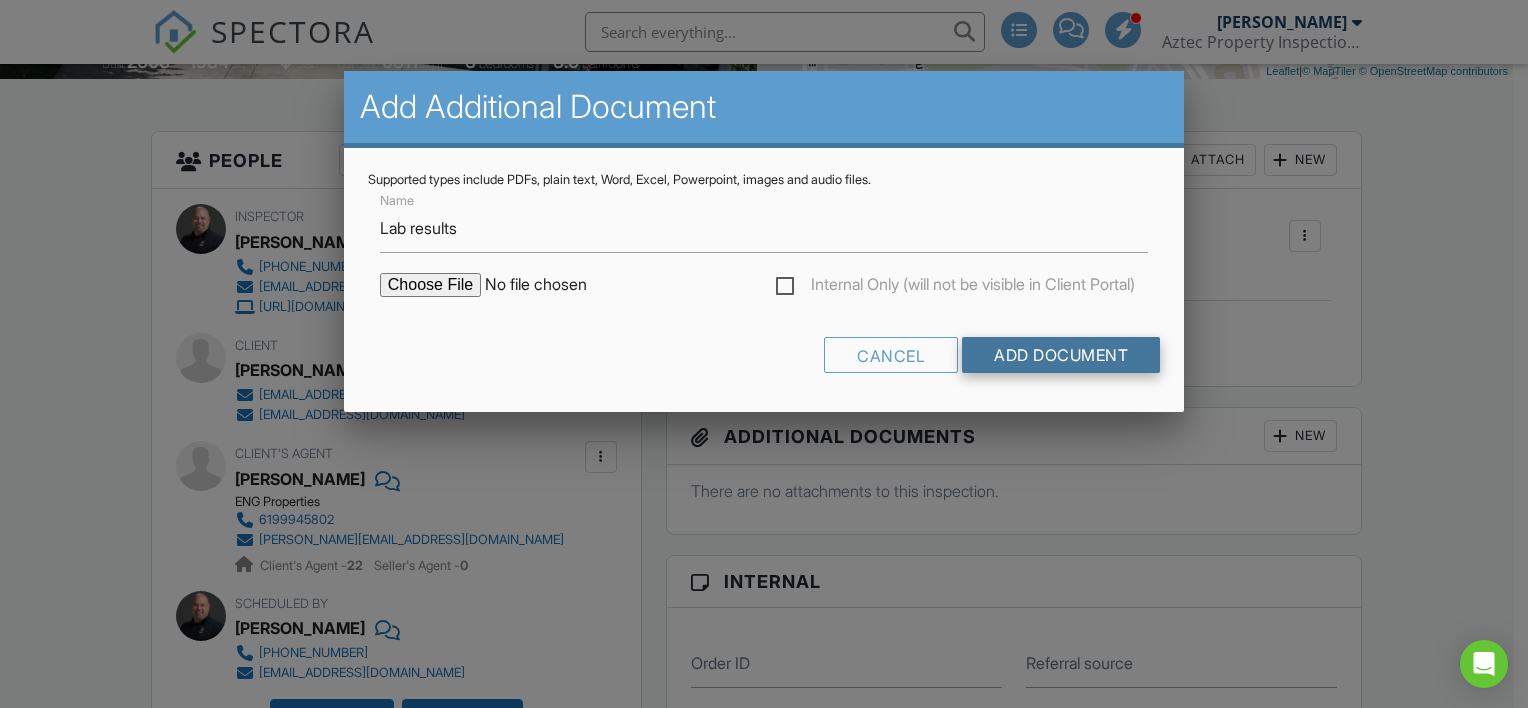 click on "Add Document" at bounding box center [1061, 355] 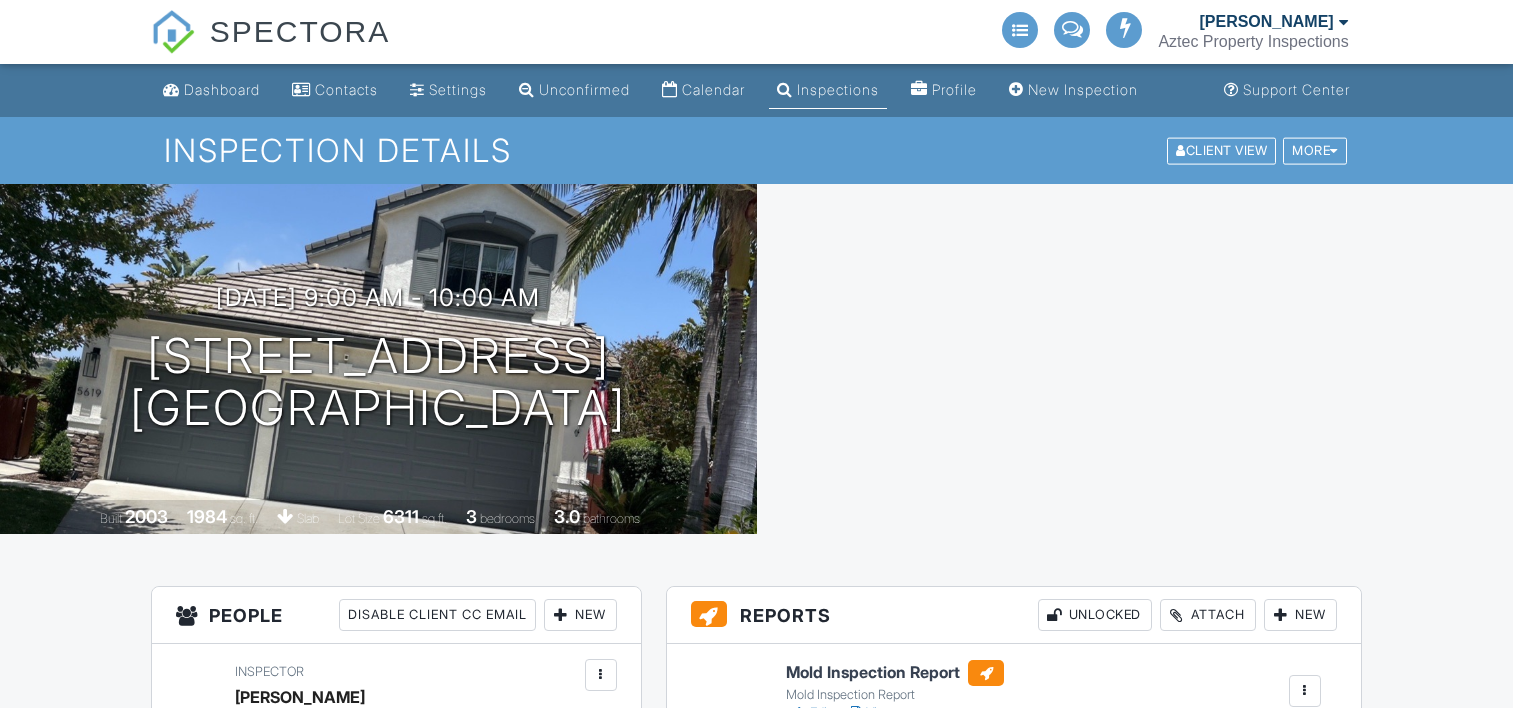 scroll, scrollTop: 0, scrollLeft: 0, axis: both 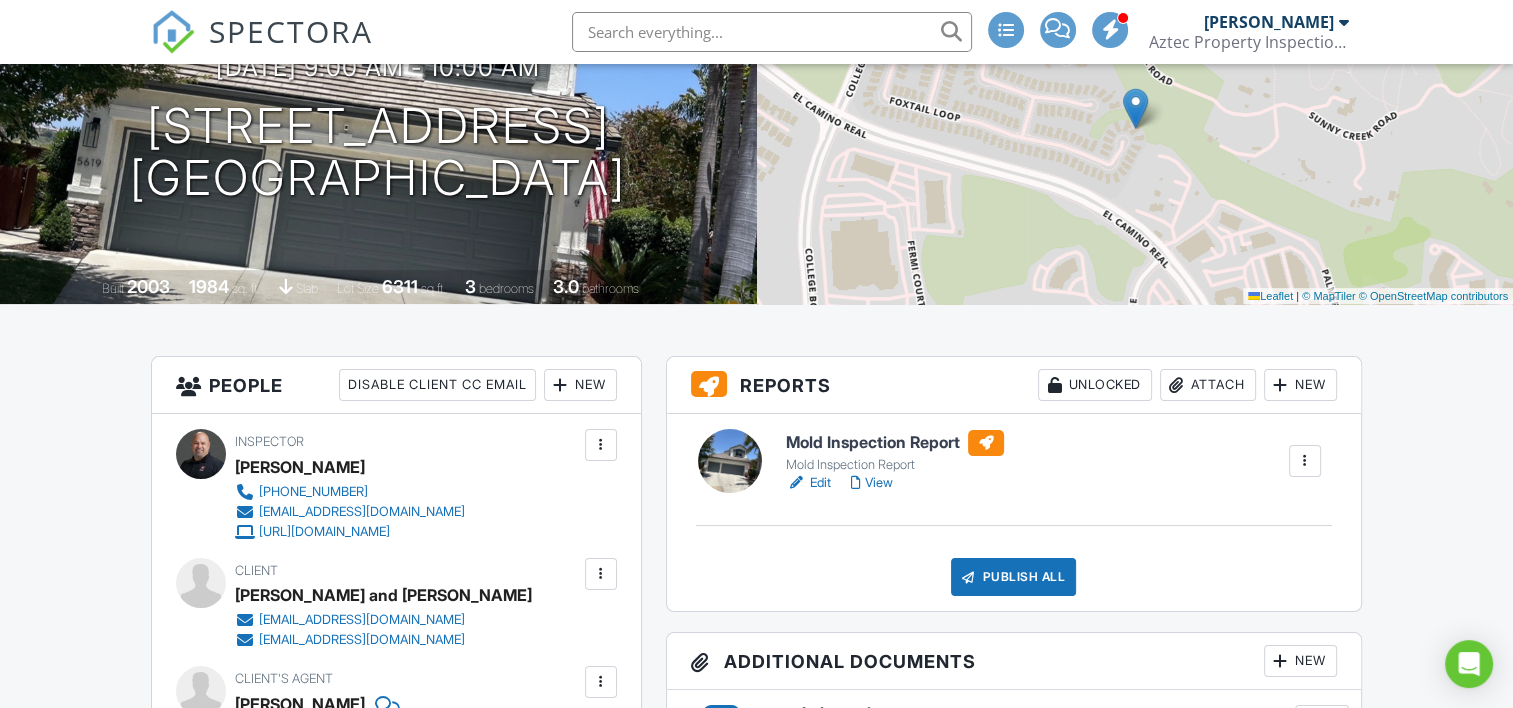 click on "View" at bounding box center [872, 483] 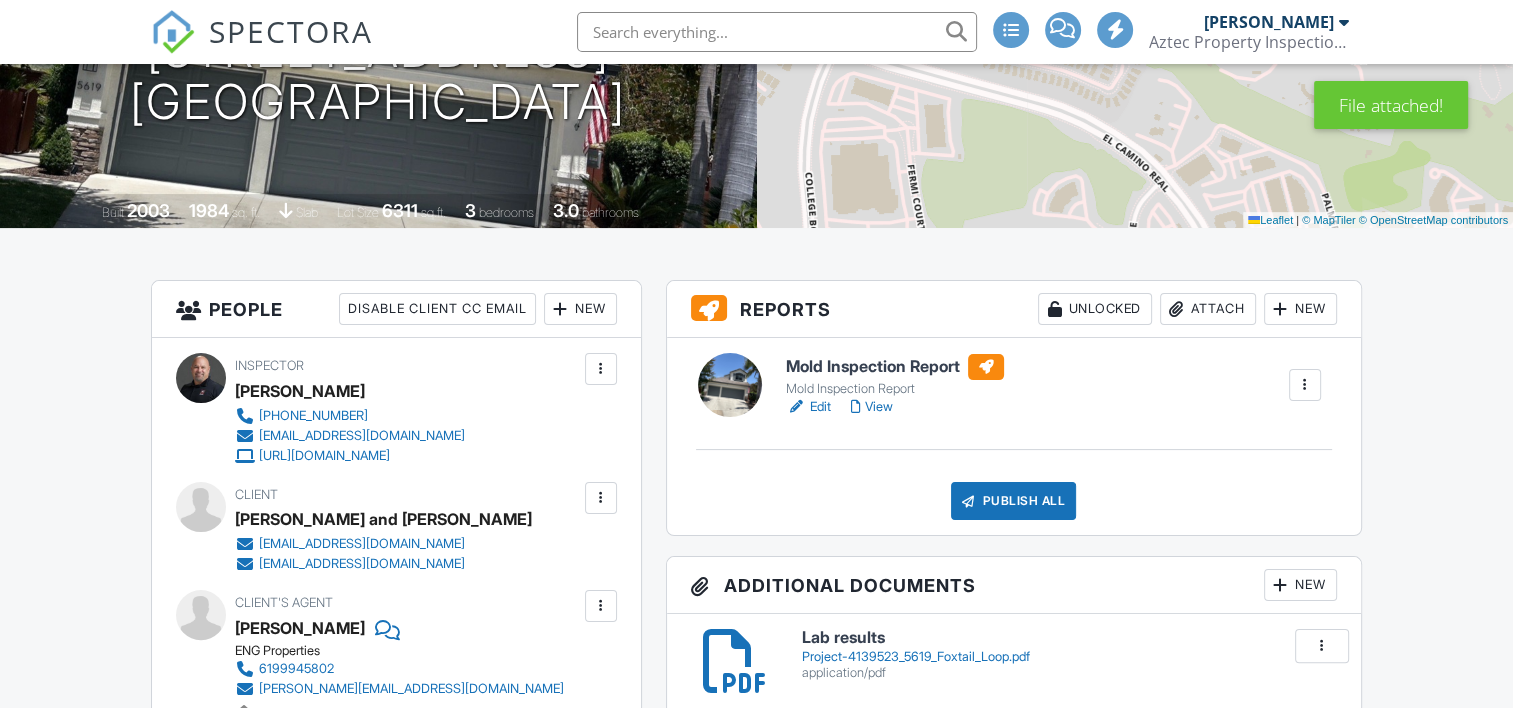 scroll, scrollTop: 599, scrollLeft: 0, axis: vertical 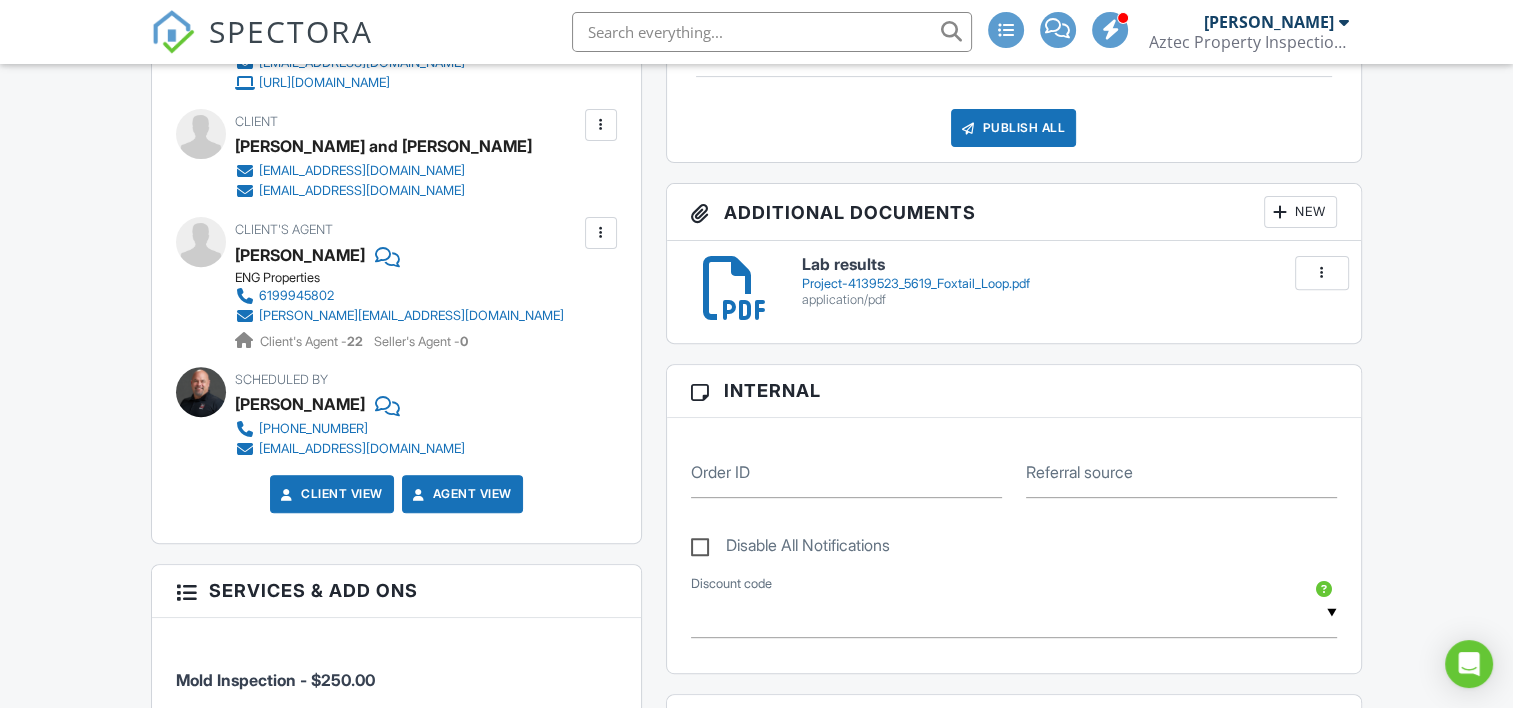 click on "Client View" at bounding box center [330, 494] 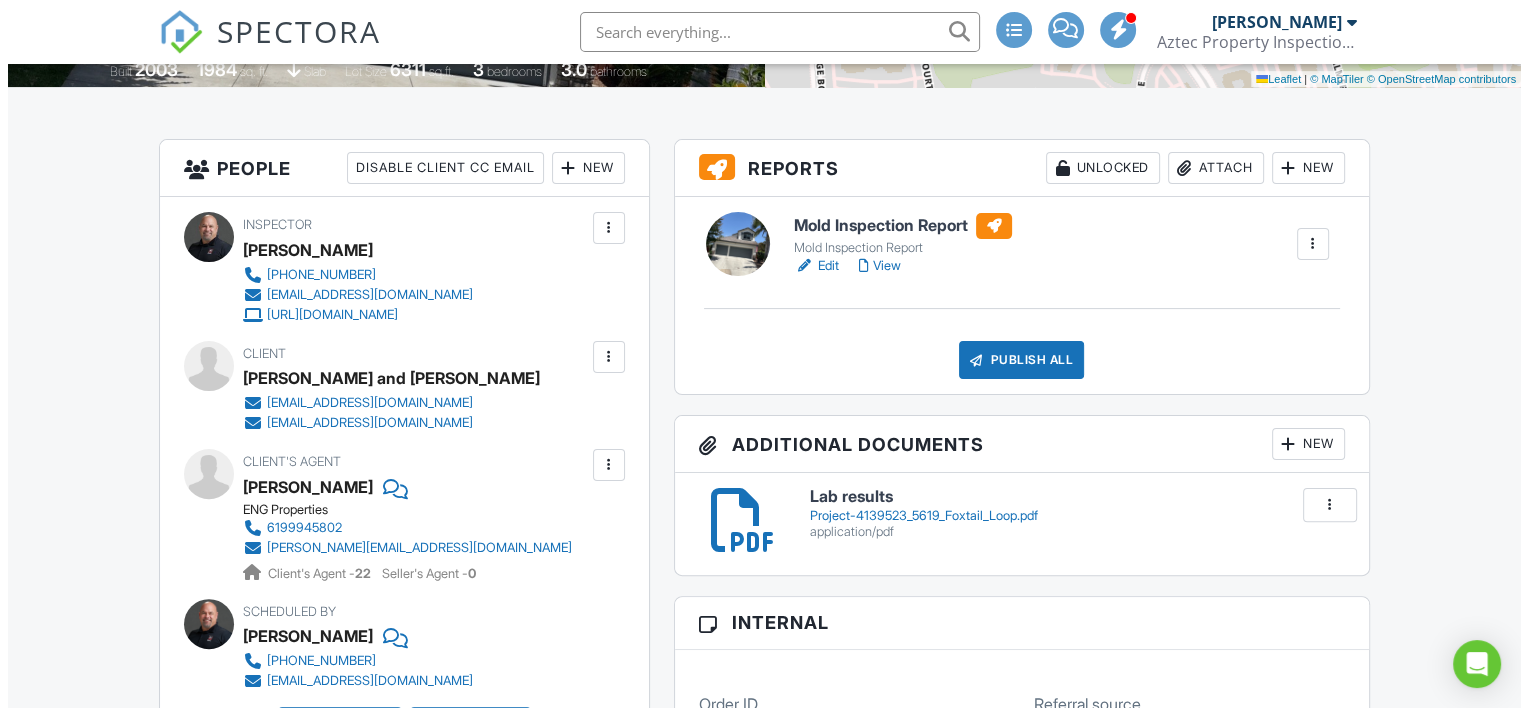 scroll, scrollTop: 438, scrollLeft: 0, axis: vertical 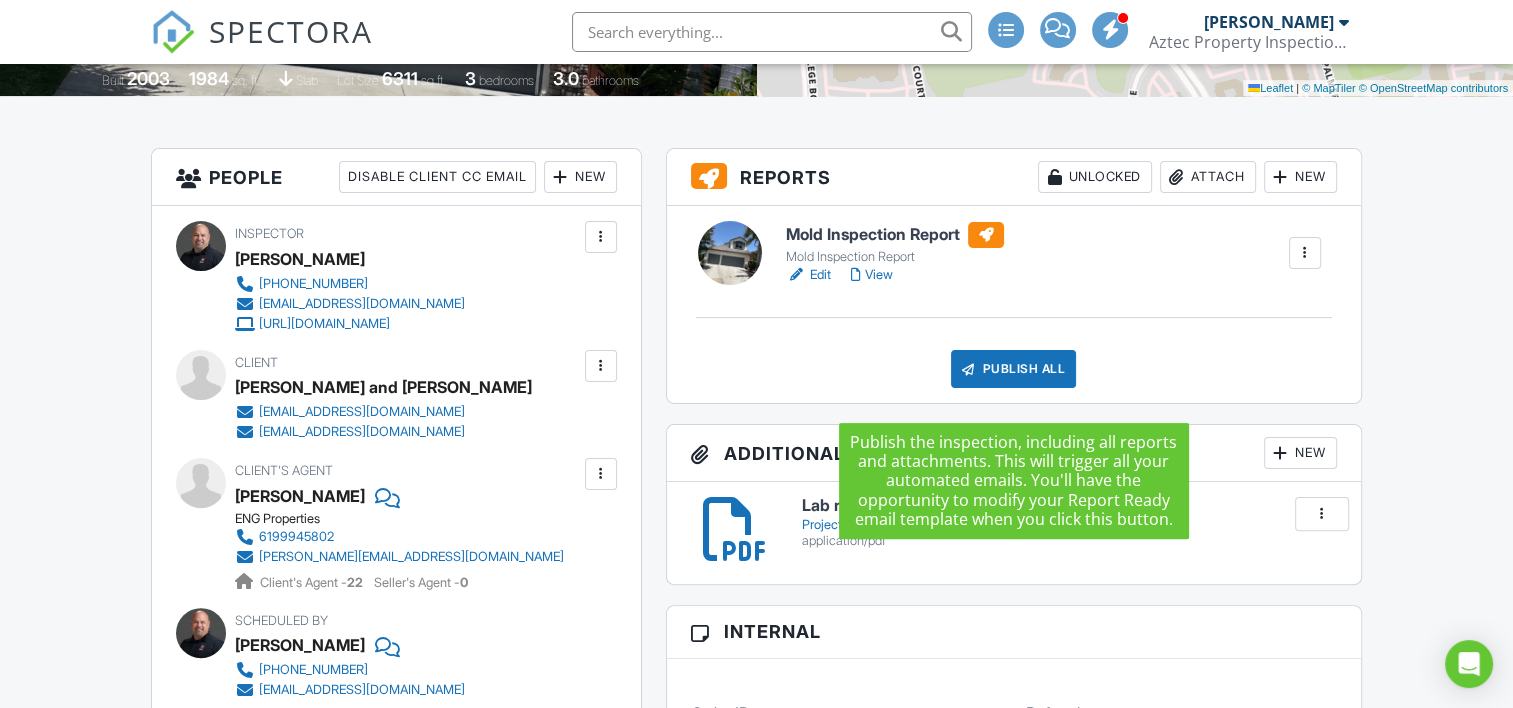 click on "Publish All" at bounding box center [1013, 369] 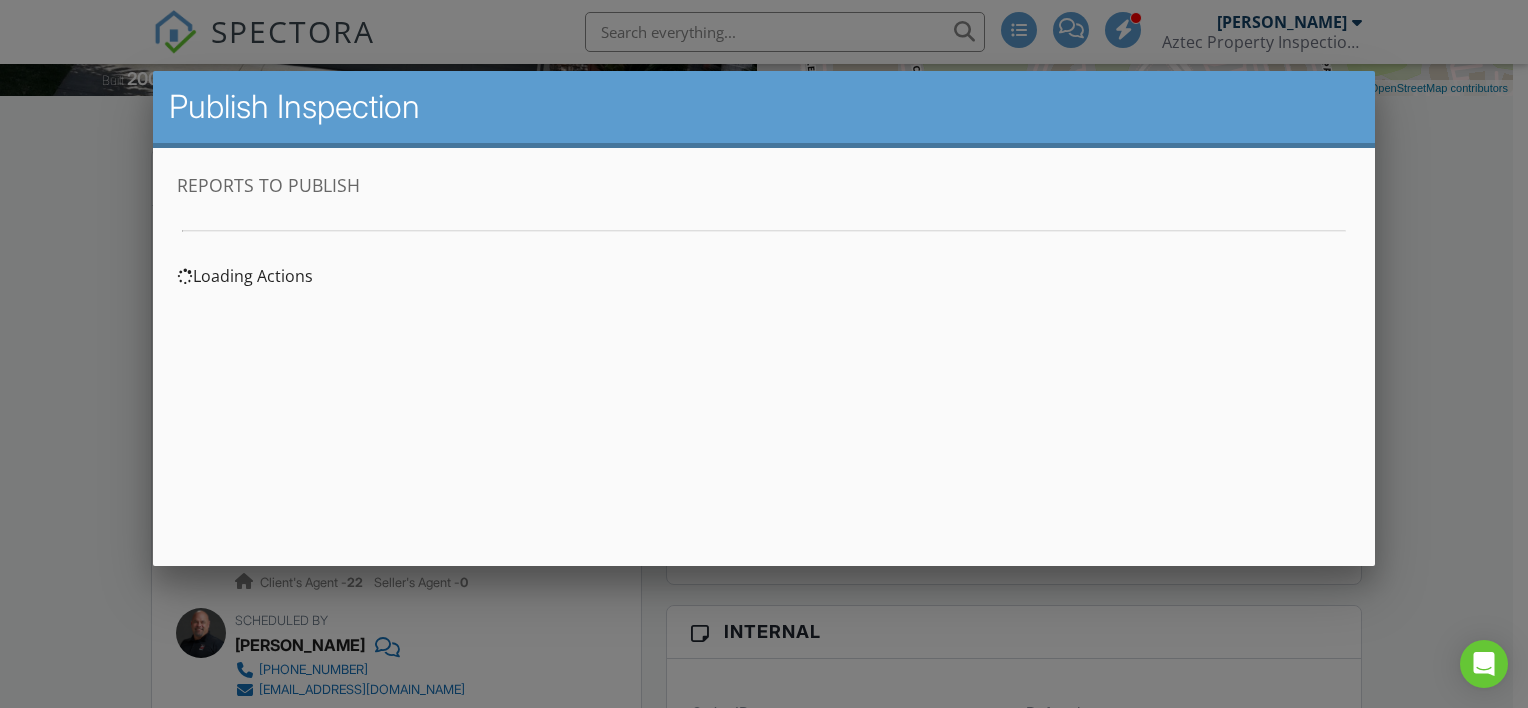scroll, scrollTop: 0, scrollLeft: 0, axis: both 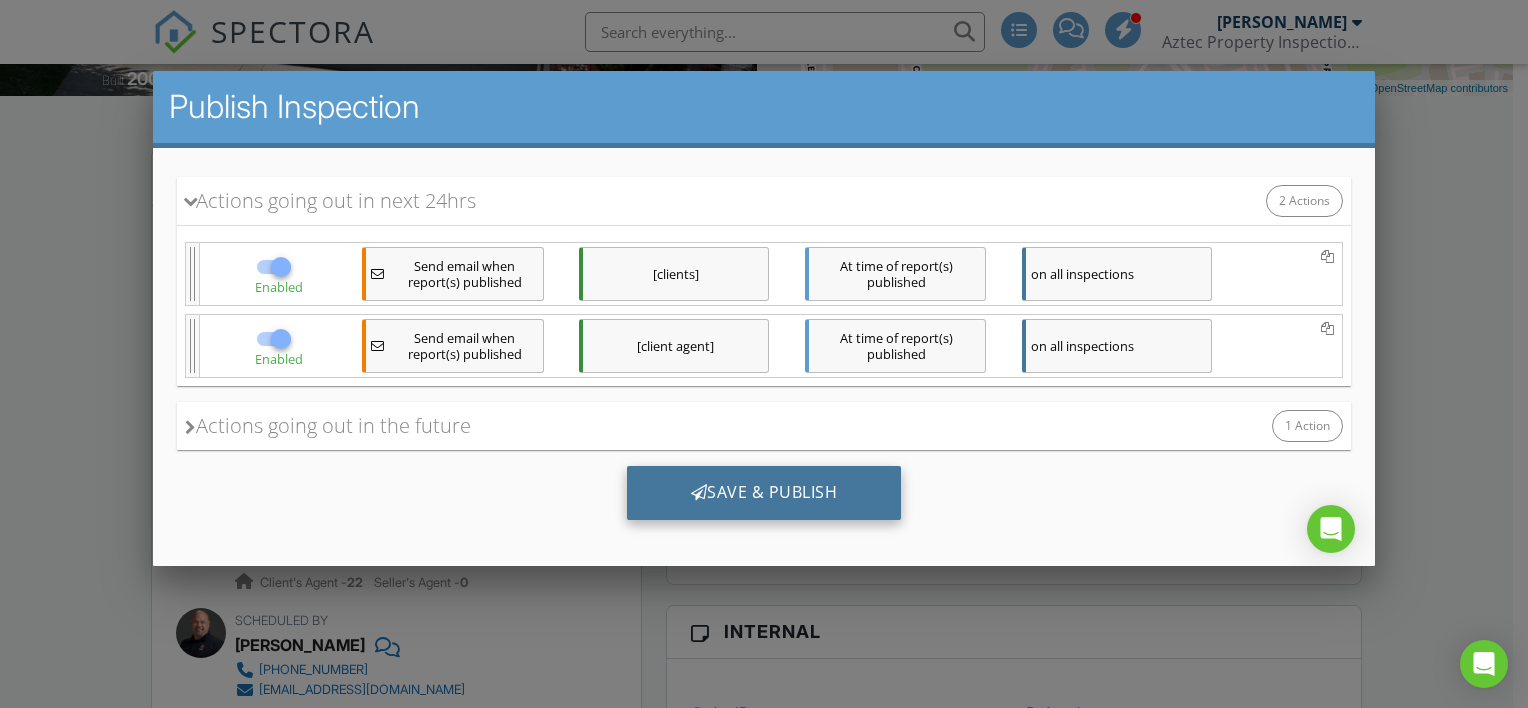 click on "Save & Publish" at bounding box center (763, 492) 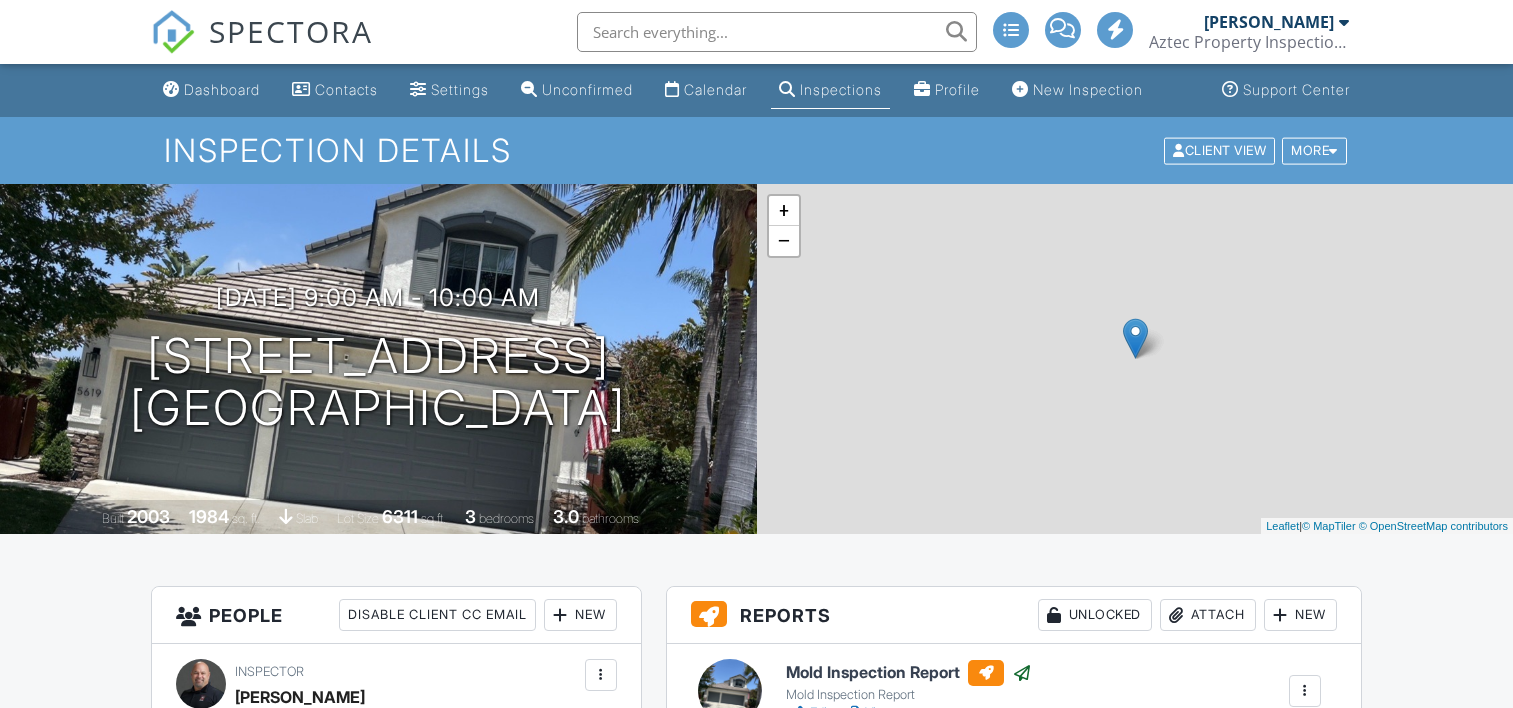scroll, scrollTop: 0, scrollLeft: 0, axis: both 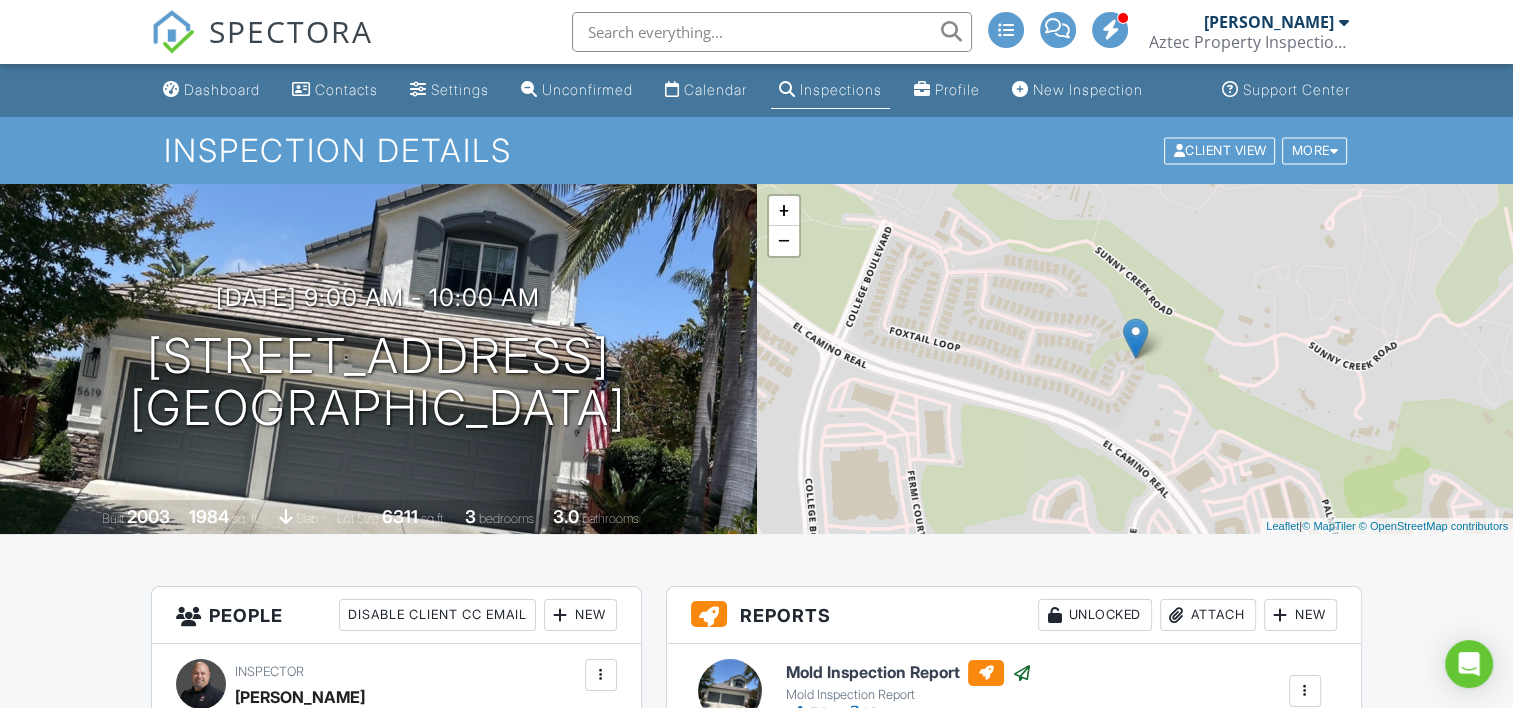 click on "+ − Leaflet  |  © MapTiler   © OpenStreetMap contributors" at bounding box center [1135, 359] 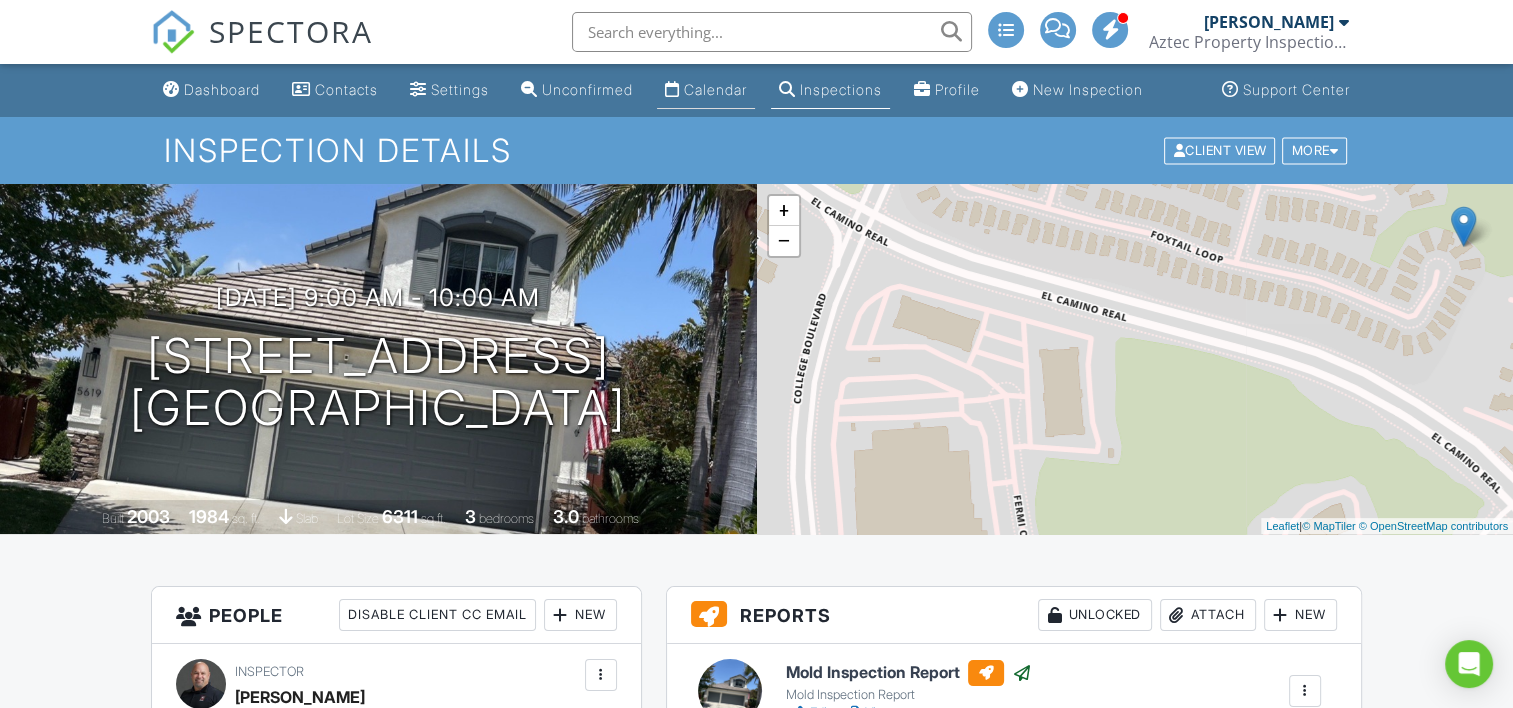 click on "Calendar" at bounding box center [706, 90] 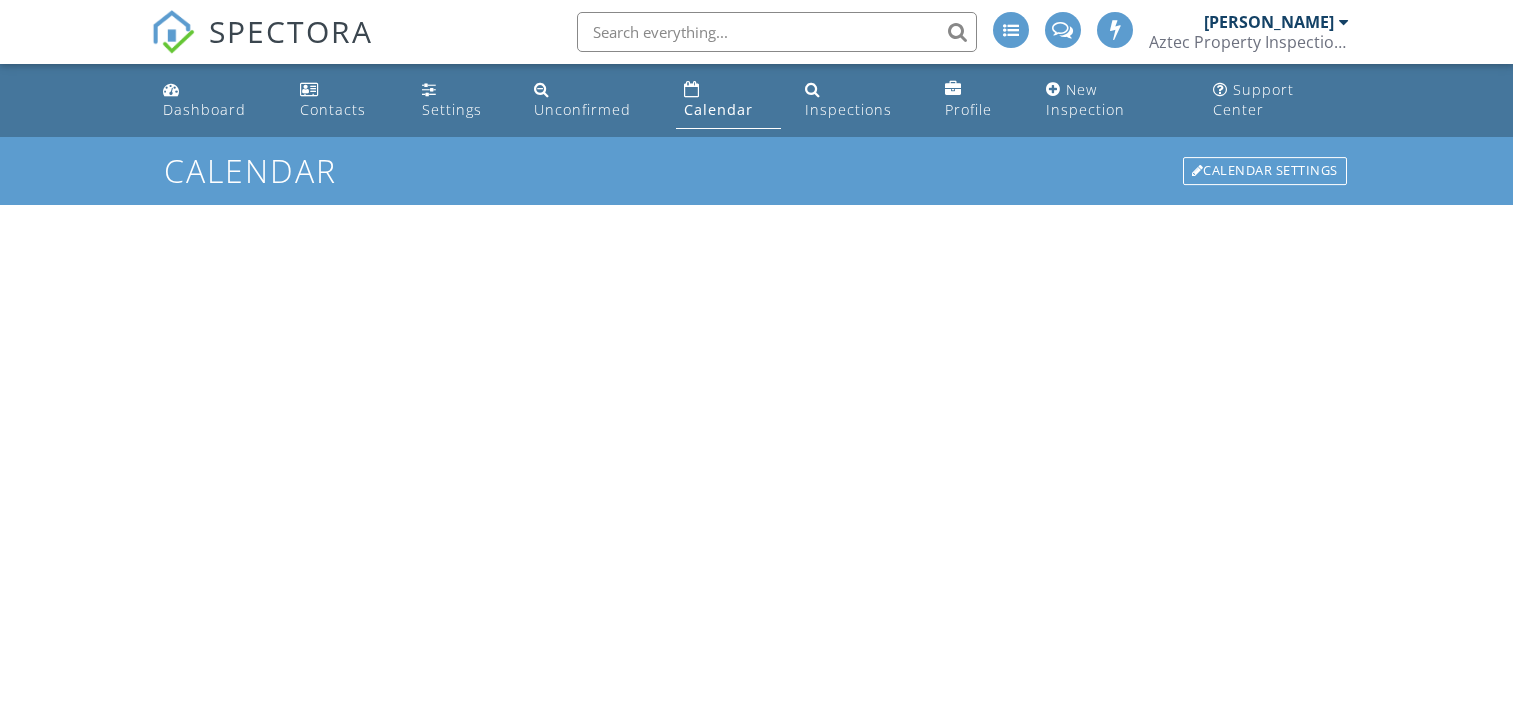 scroll, scrollTop: 0, scrollLeft: 0, axis: both 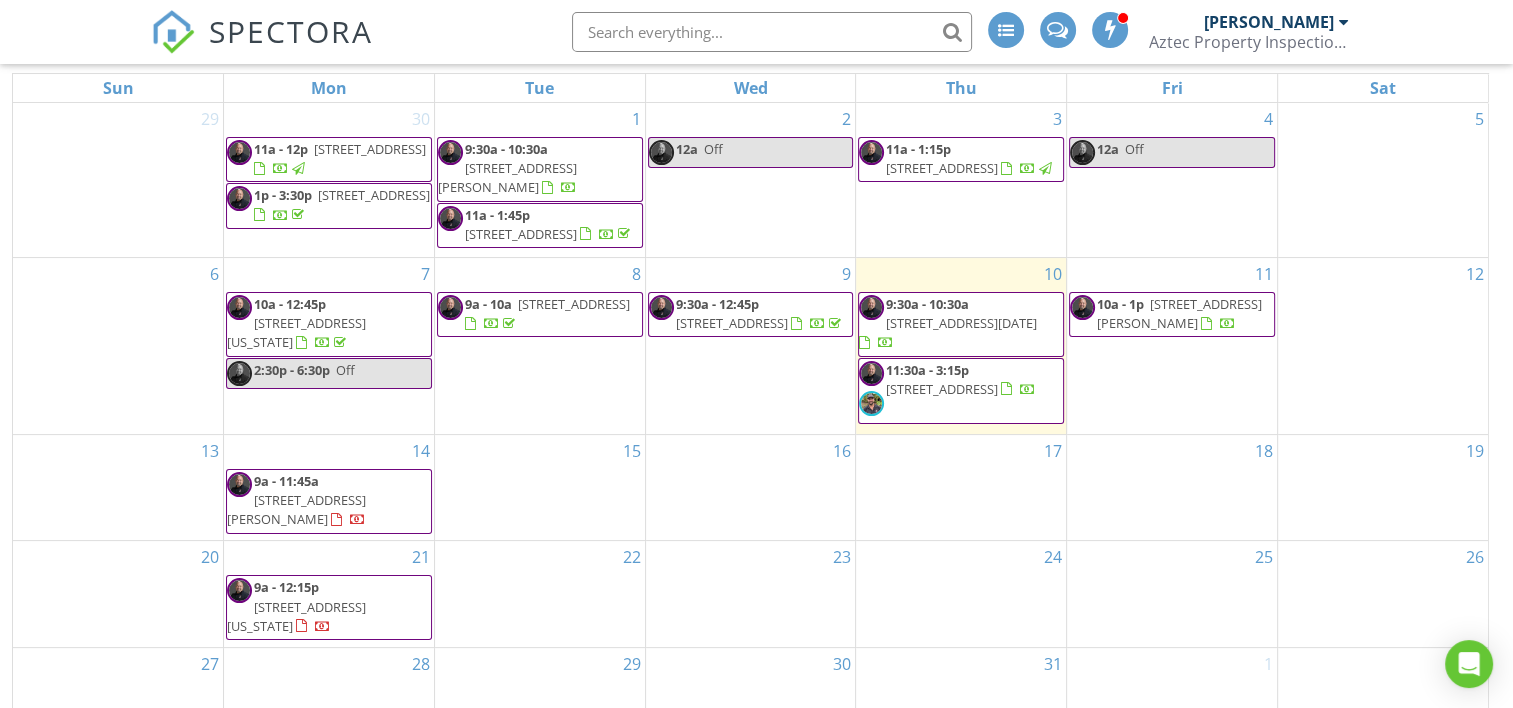 click on "14
9a - 11:45a
3462 Don Jose Dr, Carlsbad 92010" at bounding box center (329, 487) 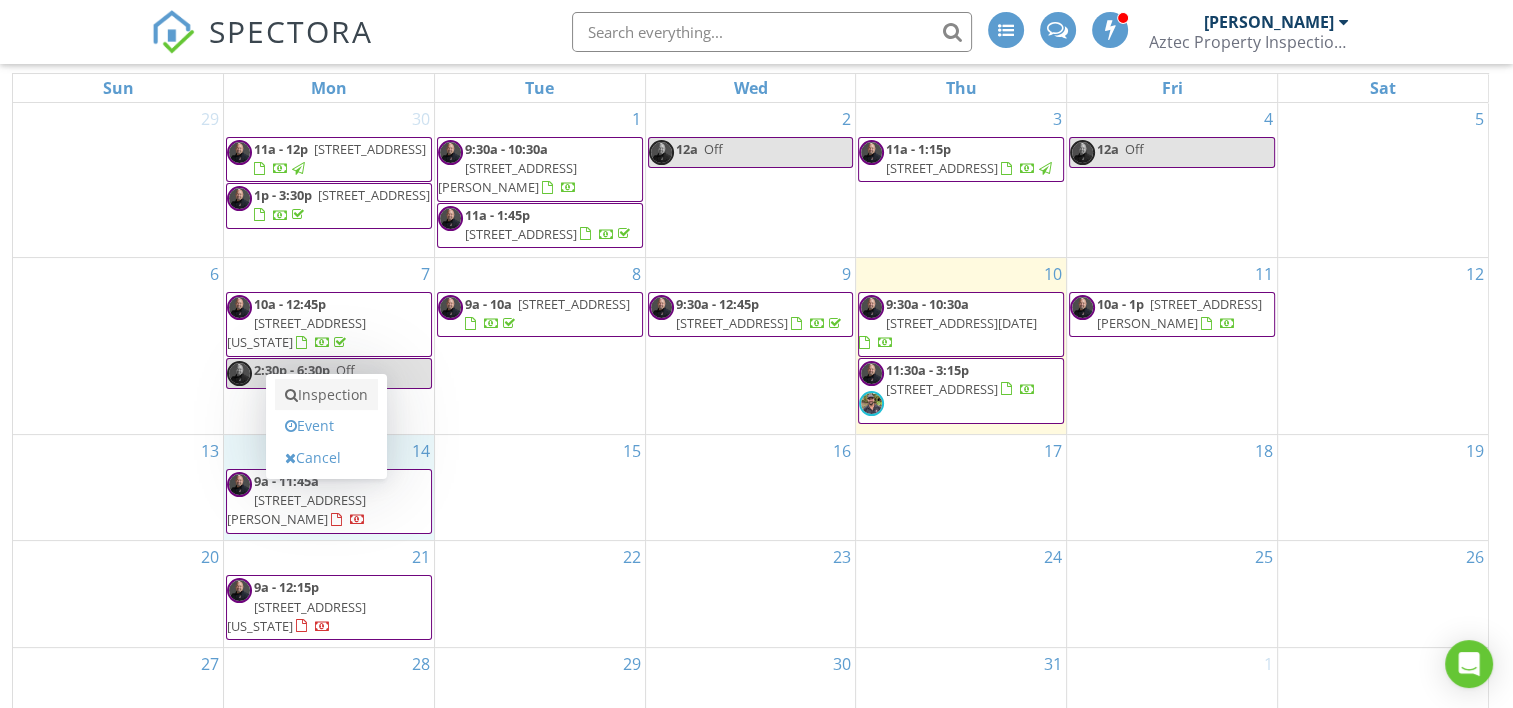click on "Inspection" at bounding box center (326, 395) 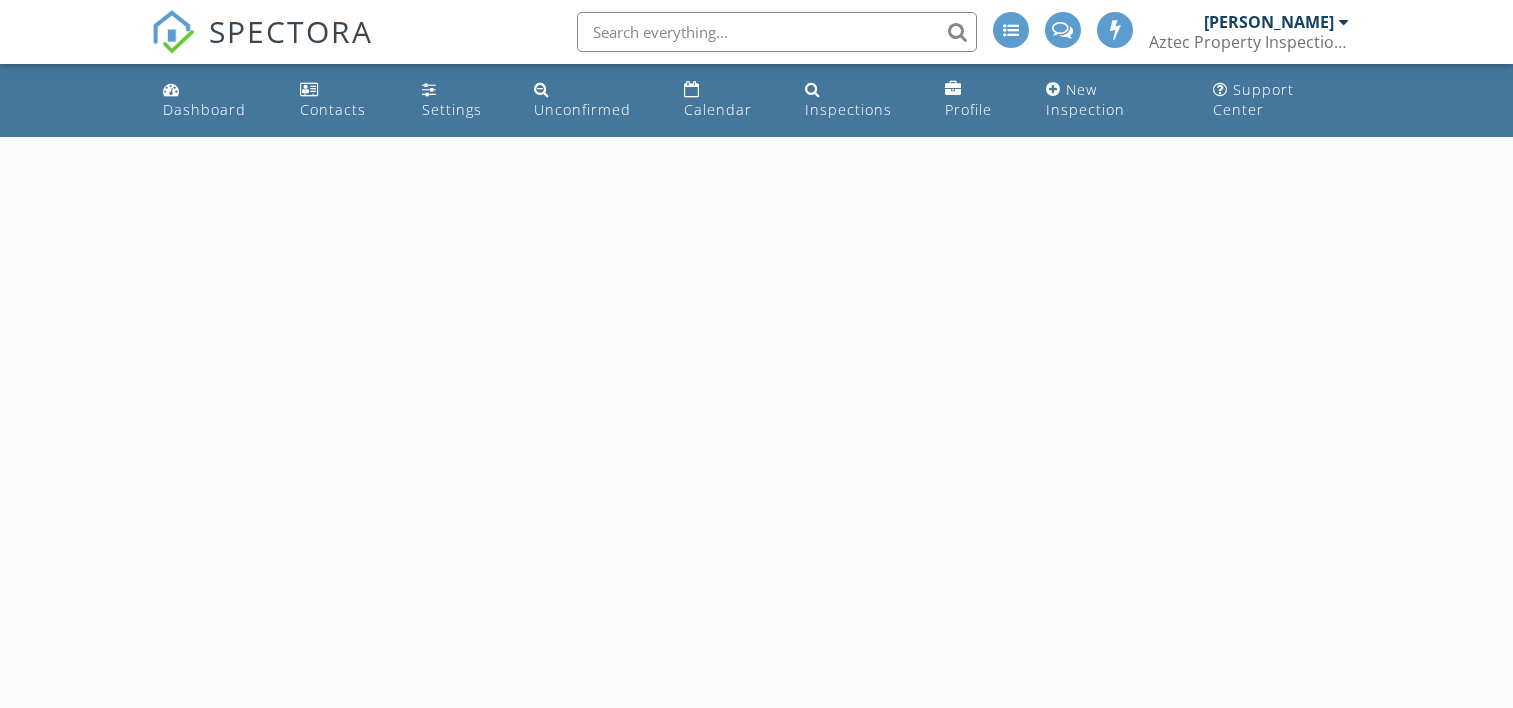 scroll, scrollTop: 0, scrollLeft: 0, axis: both 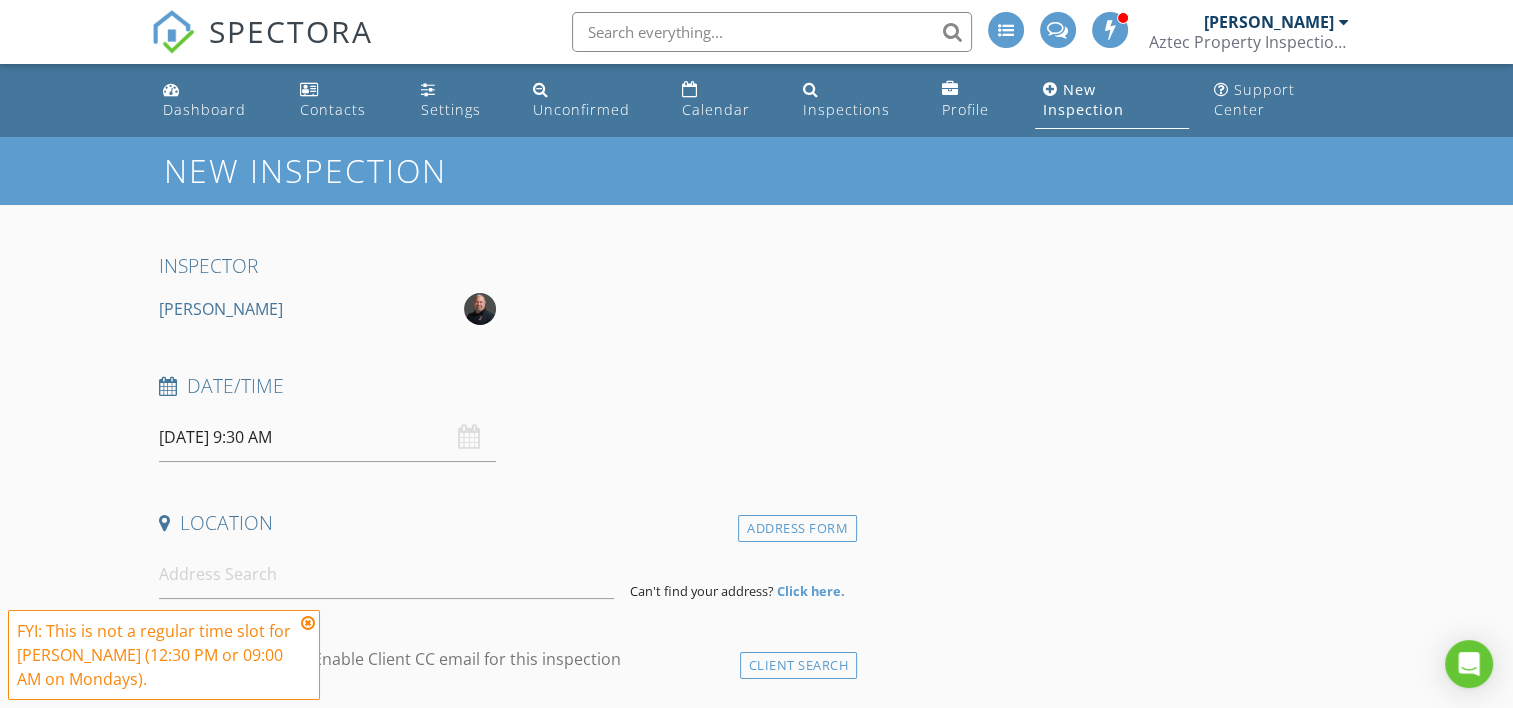 click on "Date/Time" at bounding box center [504, 386] 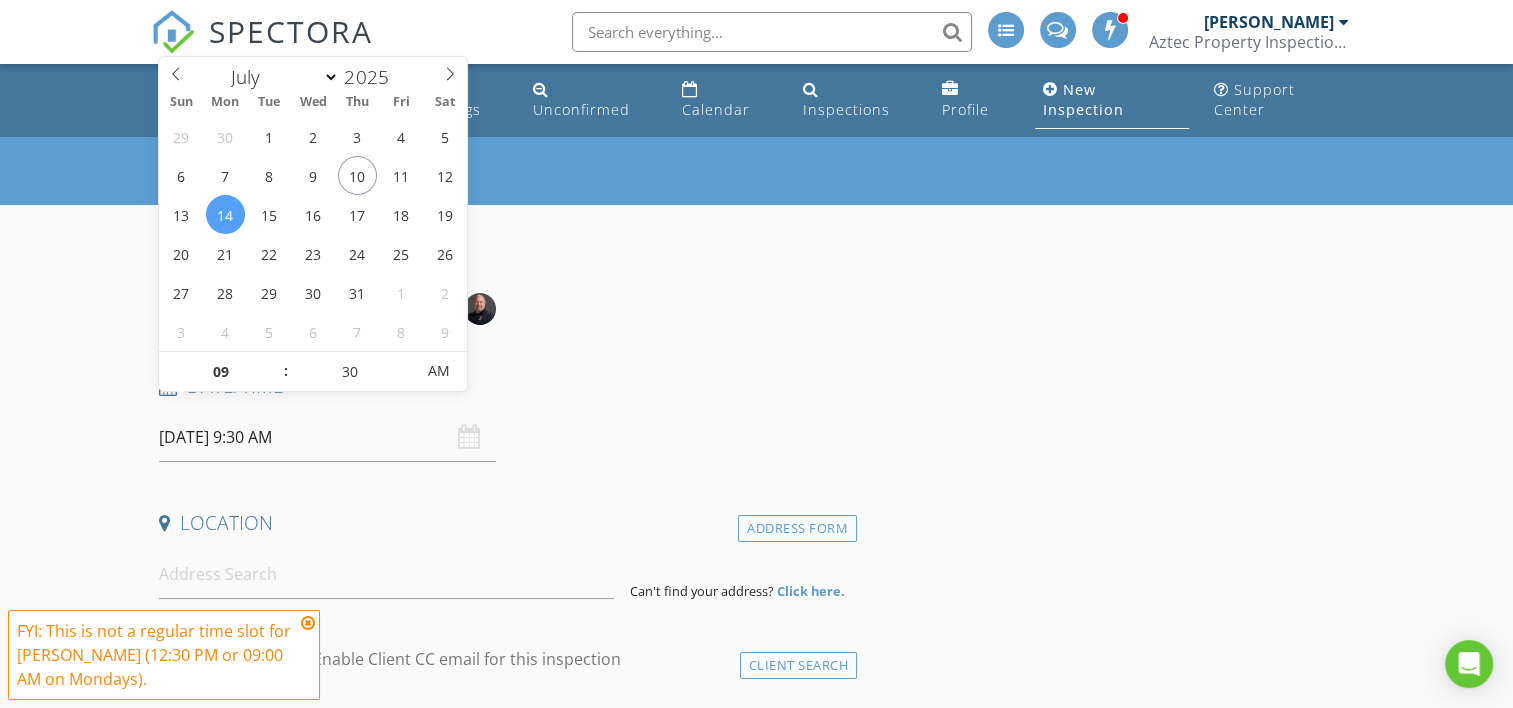 click on "[DATE] 9:30 AM" at bounding box center (327, 437) 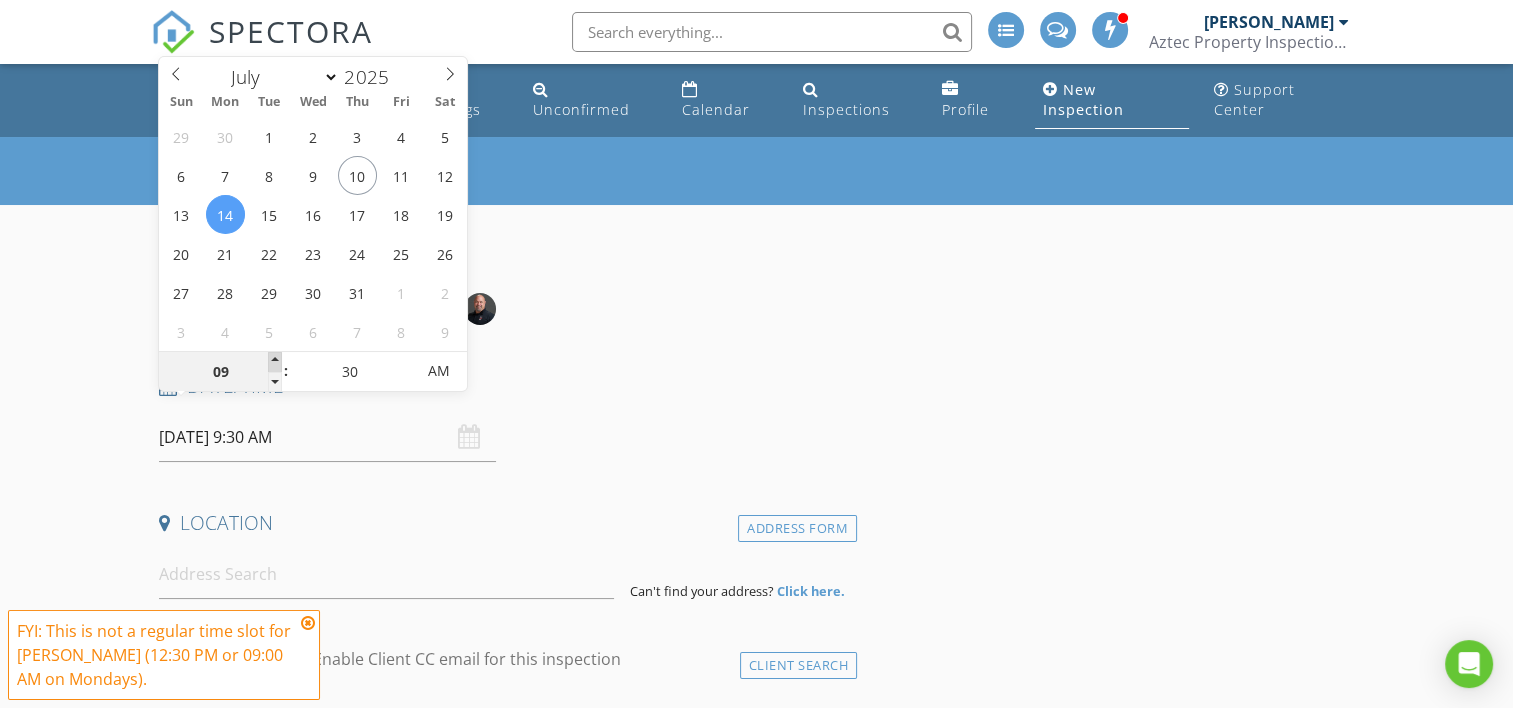 type on "10" 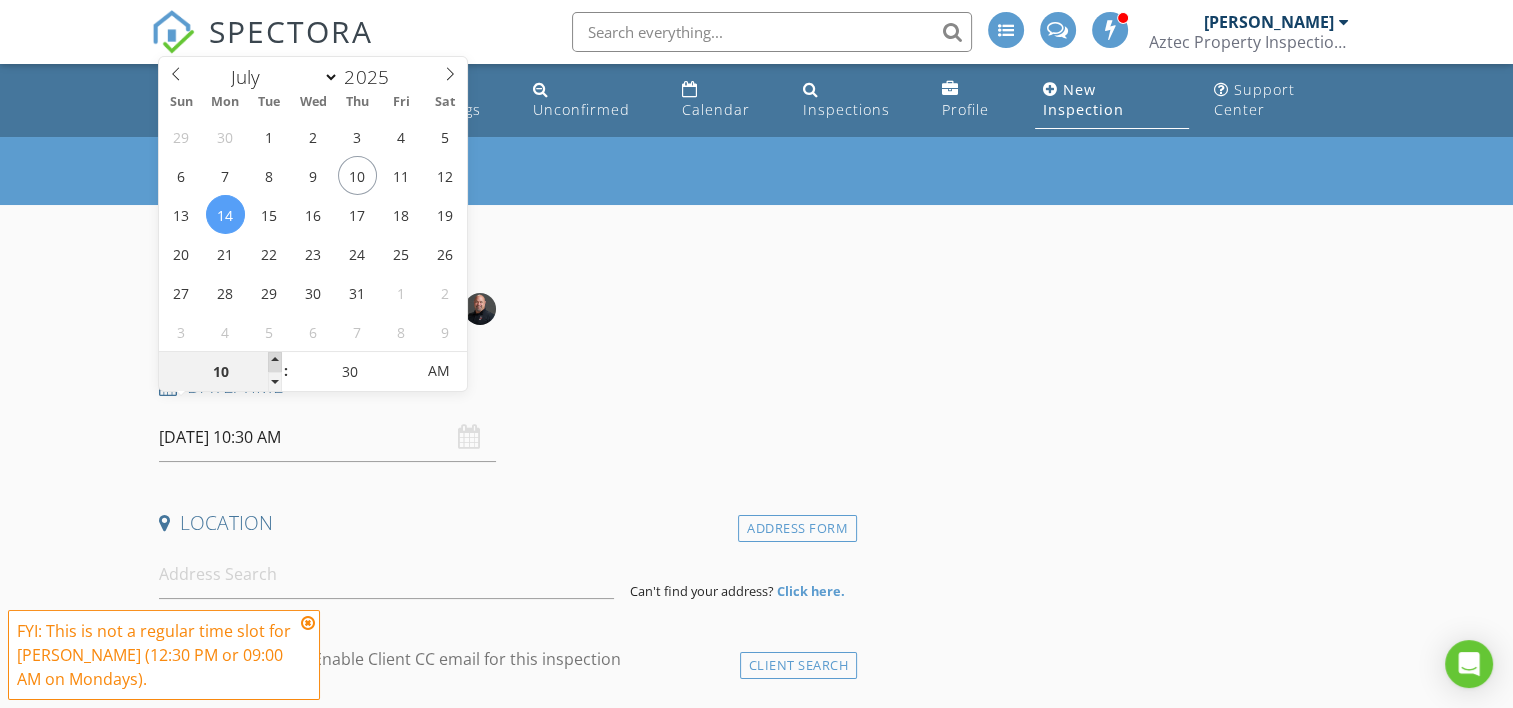 click at bounding box center (275, 362) 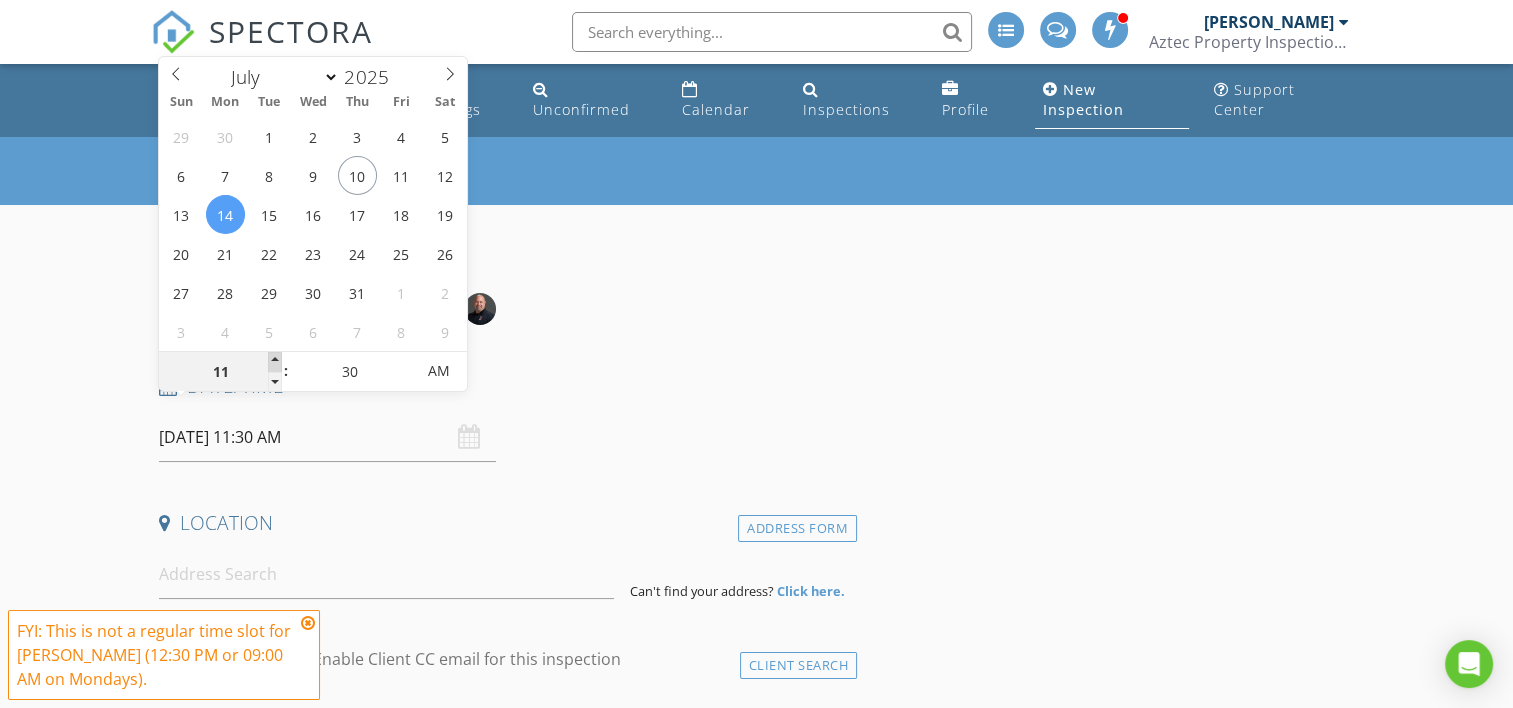 click at bounding box center (275, 362) 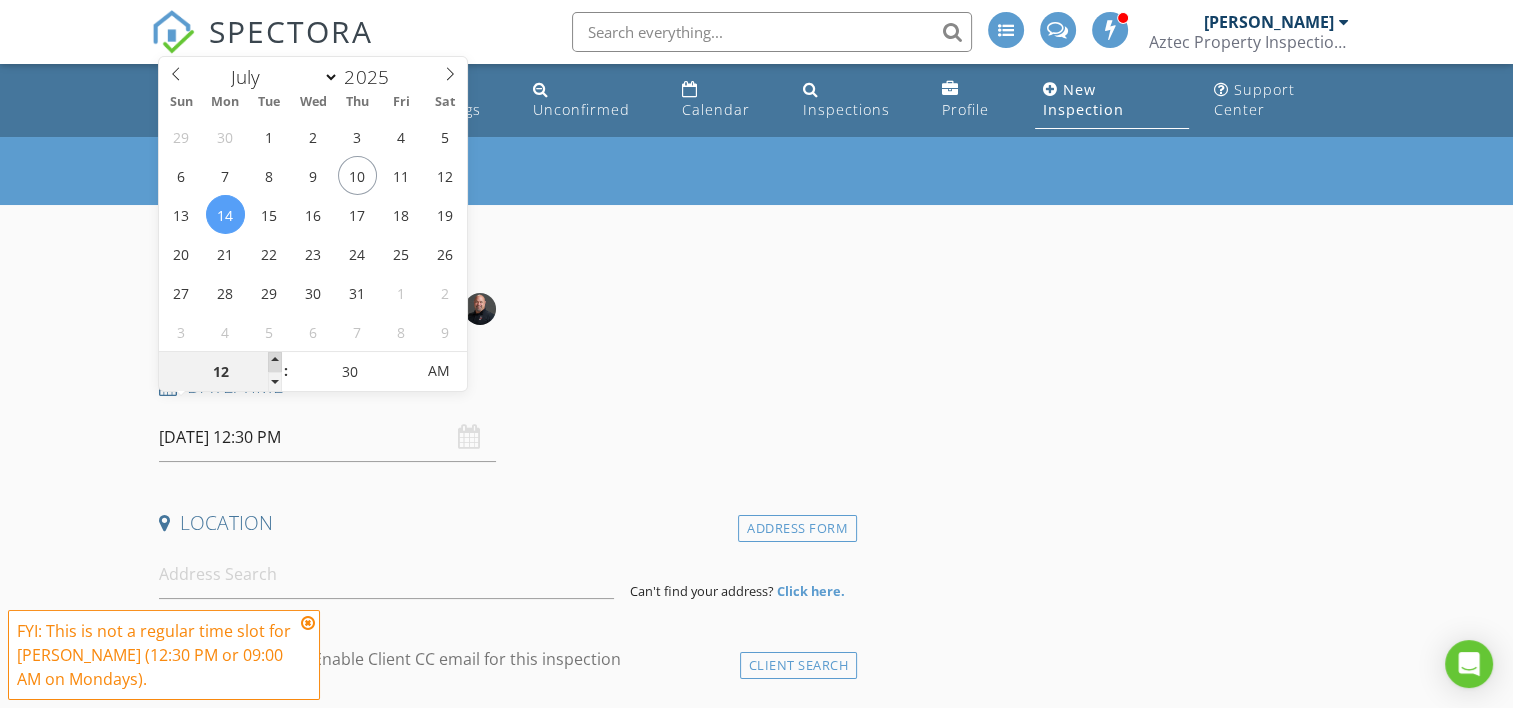 click at bounding box center [275, 362] 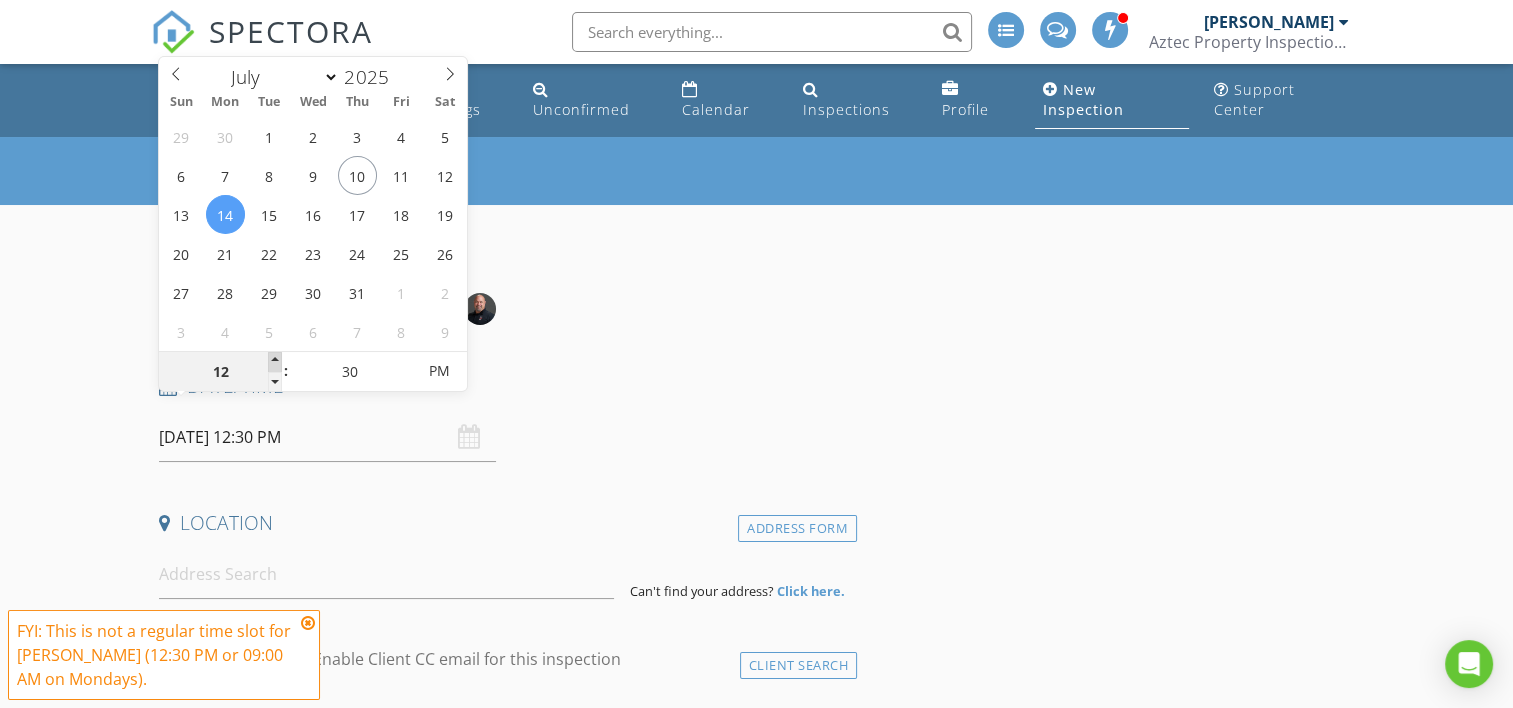 type on "01" 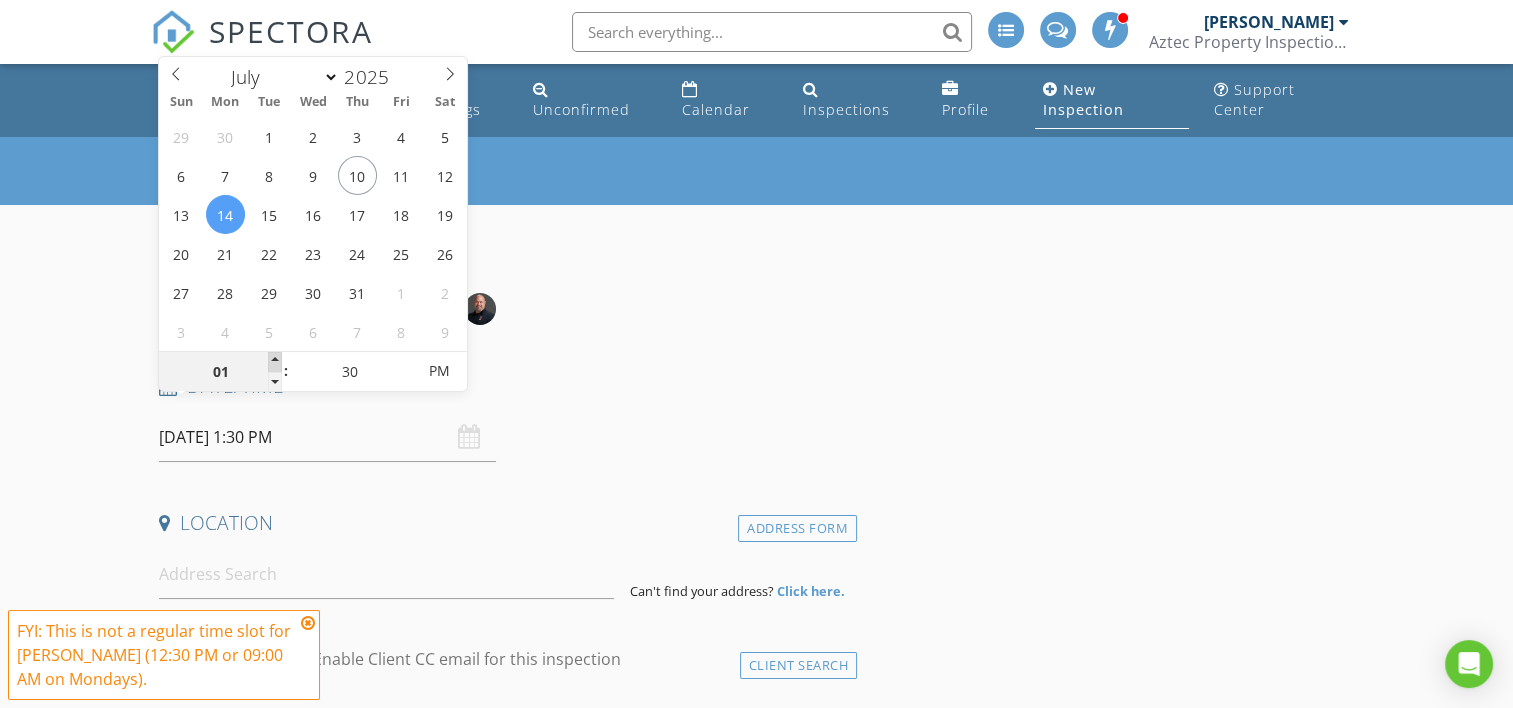 click at bounding box center (275, 362) 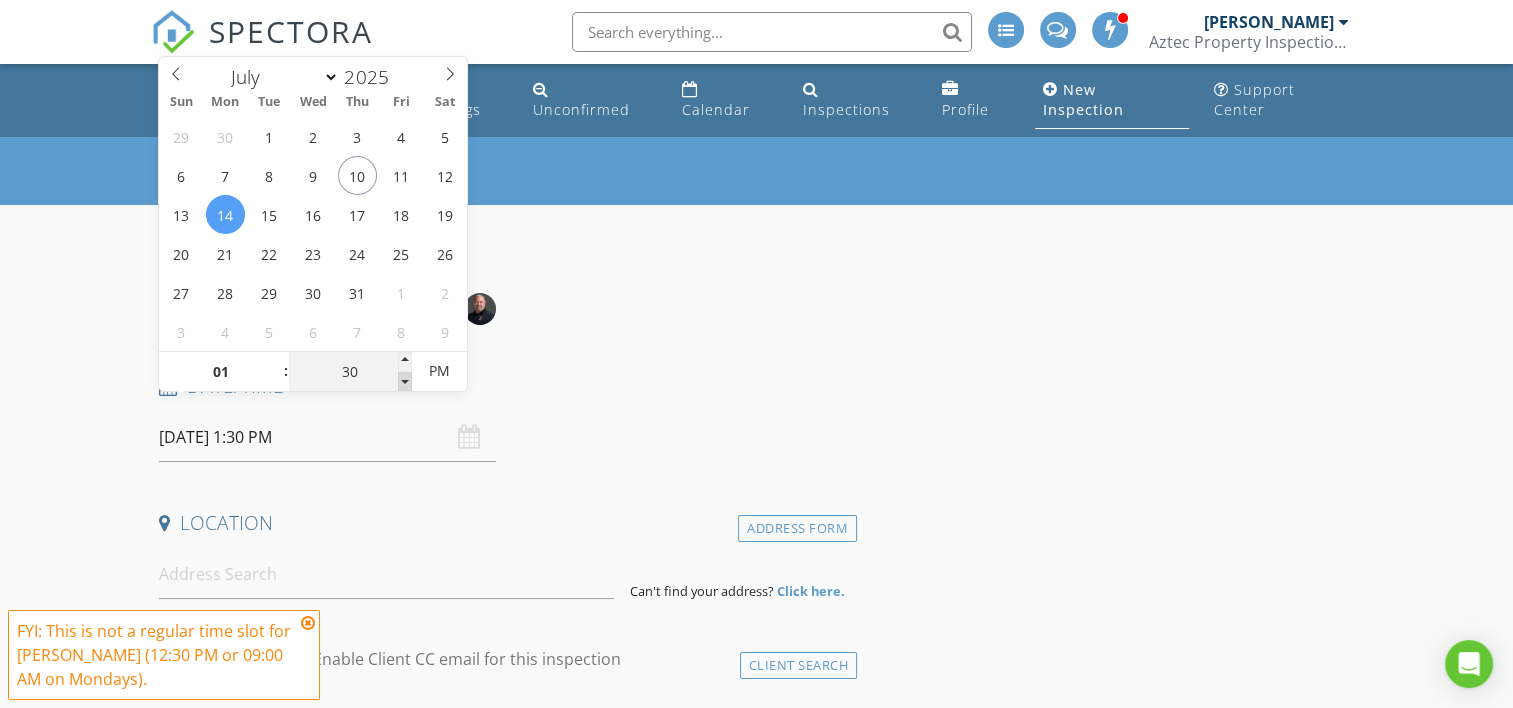 type on "25" 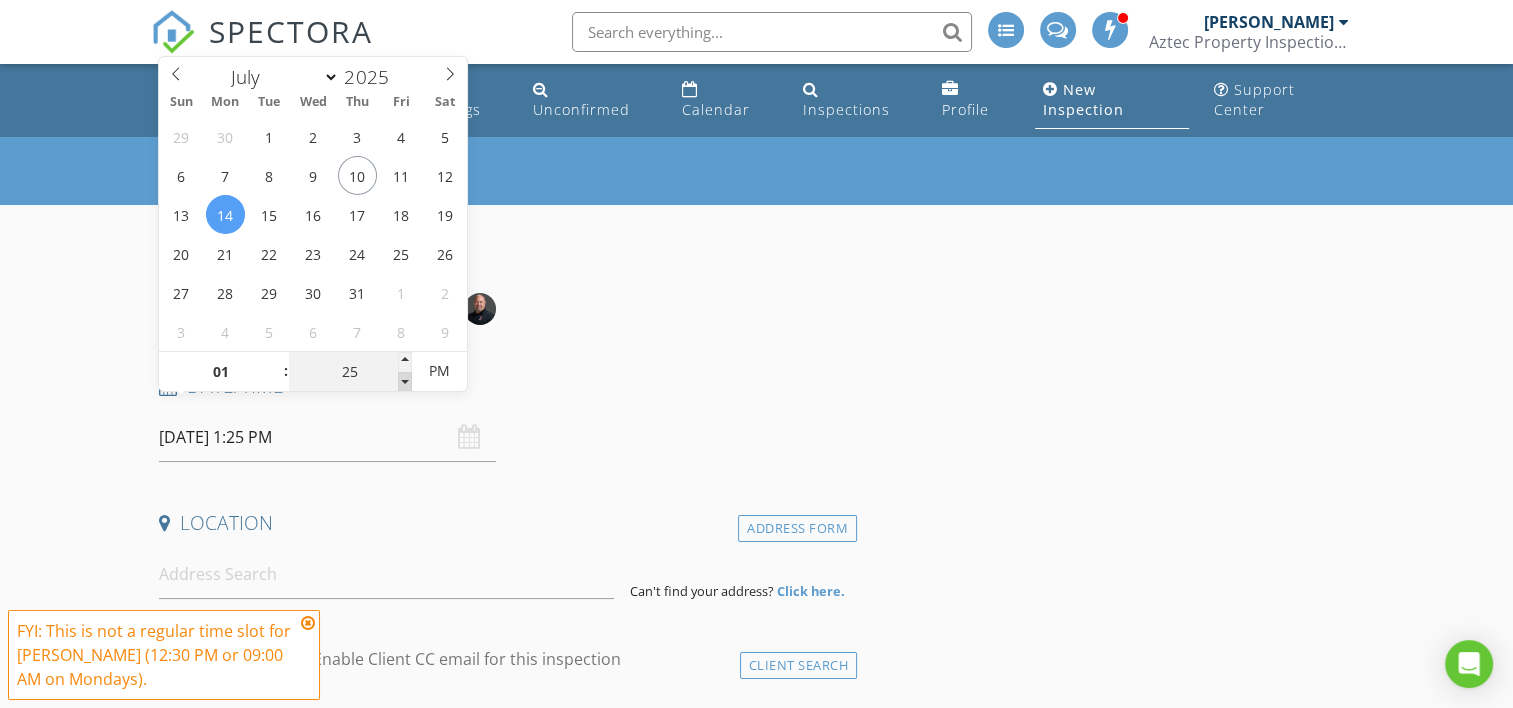 click at bounding box center (405, 382) 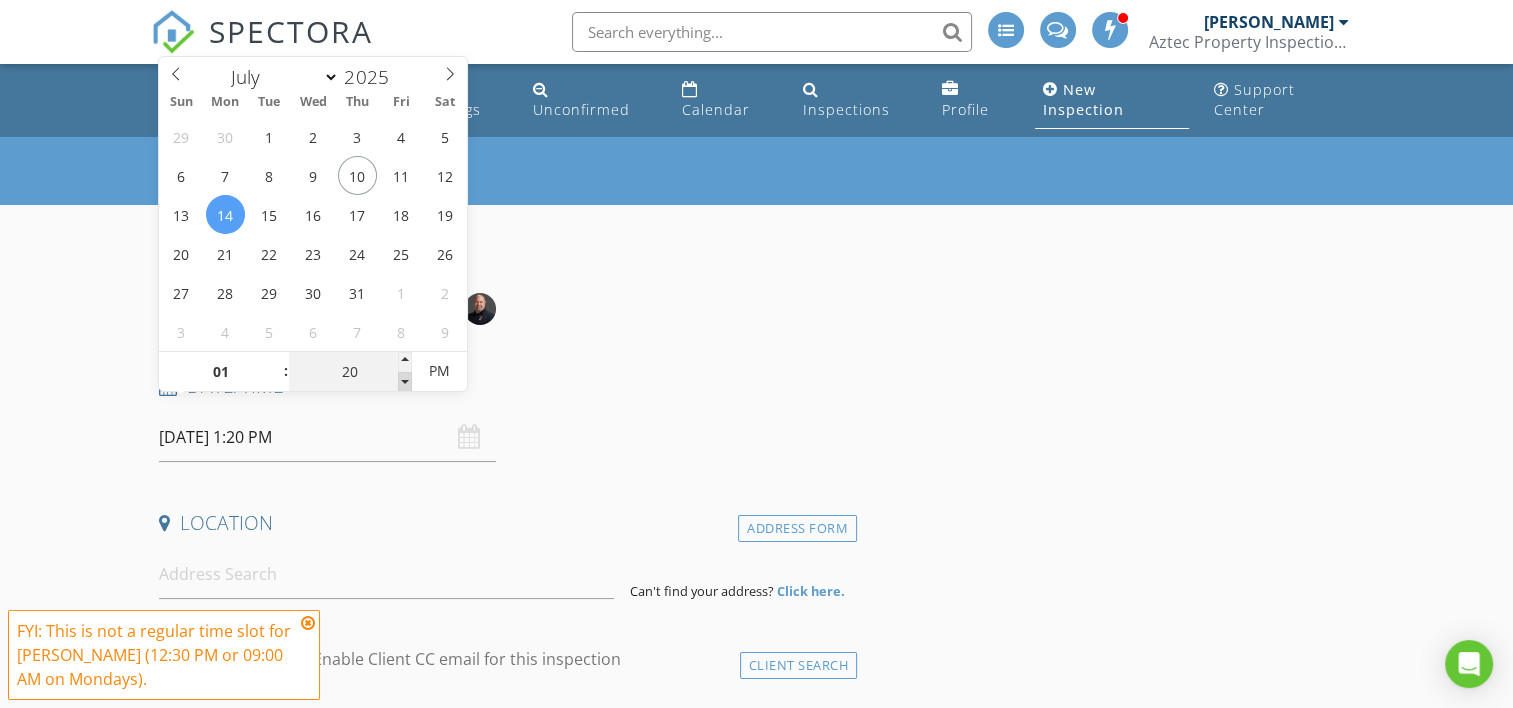 click at bounding box center [405, 382] 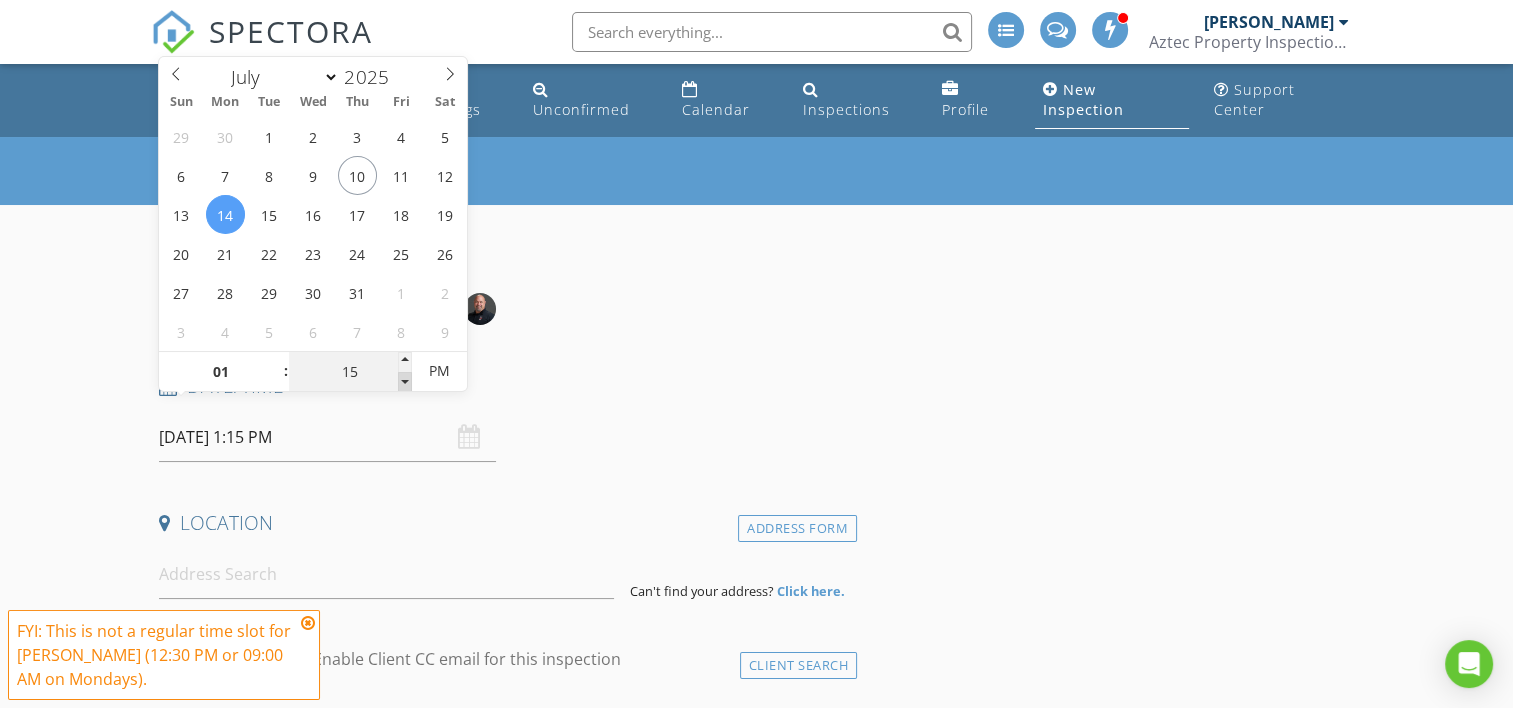 click at bounding box center [405, 382] 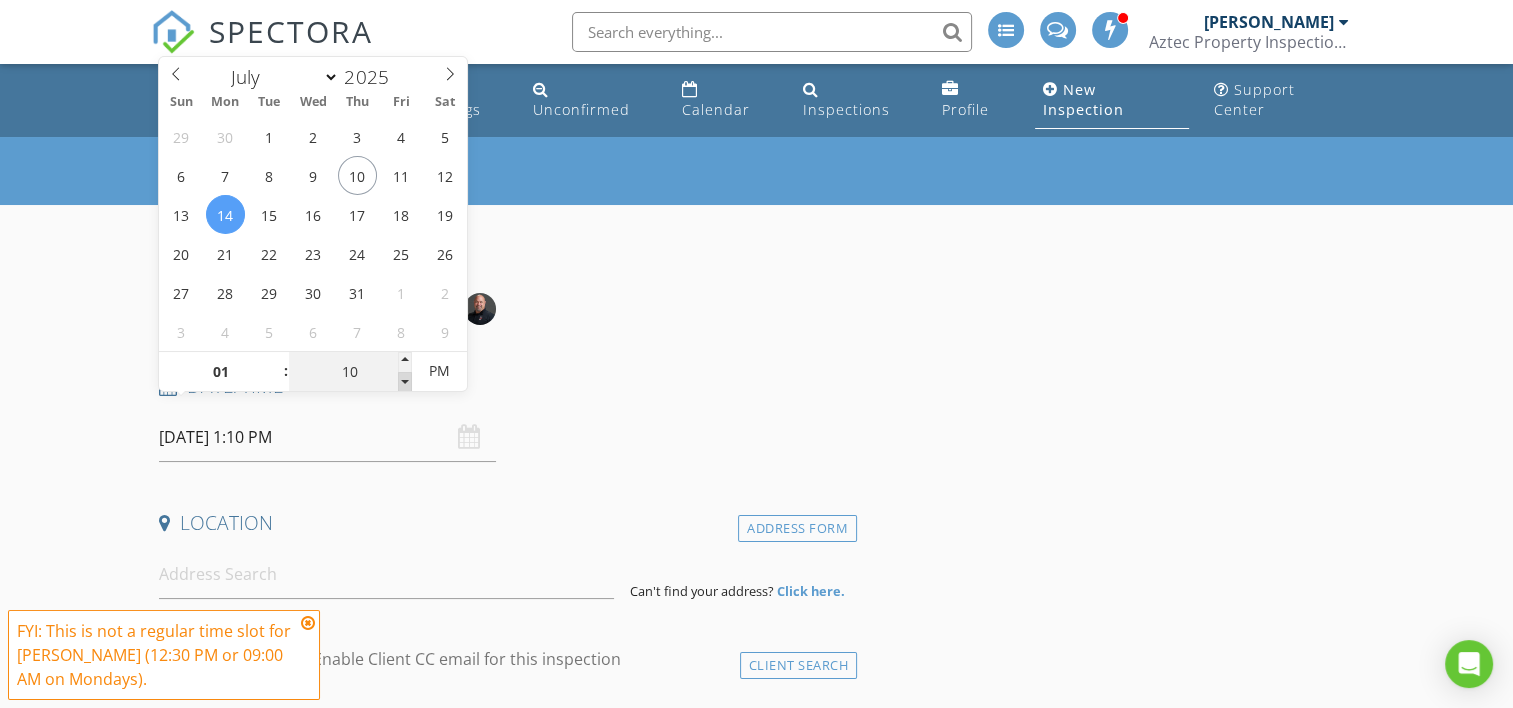 click at bounding box center (405, 382) 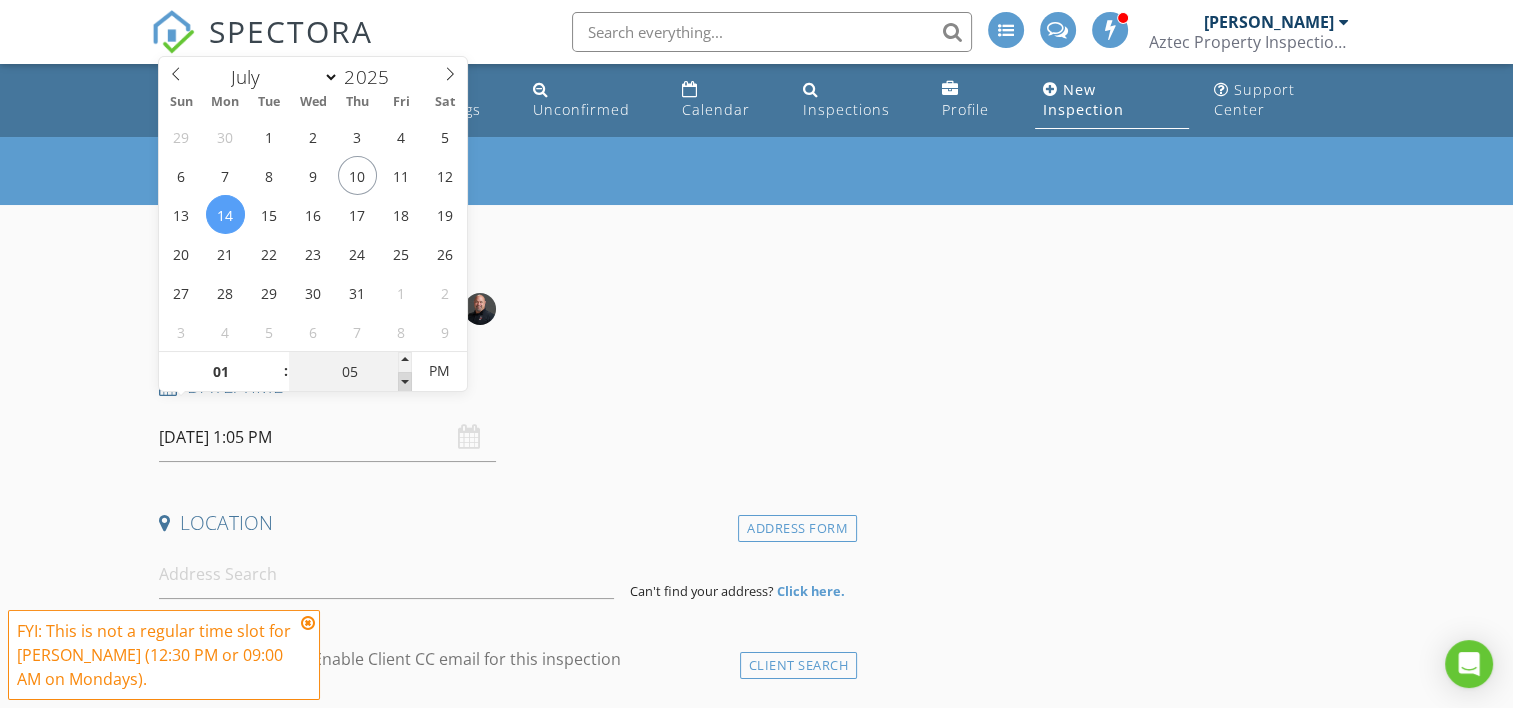 click at bounding box center [405, 382] 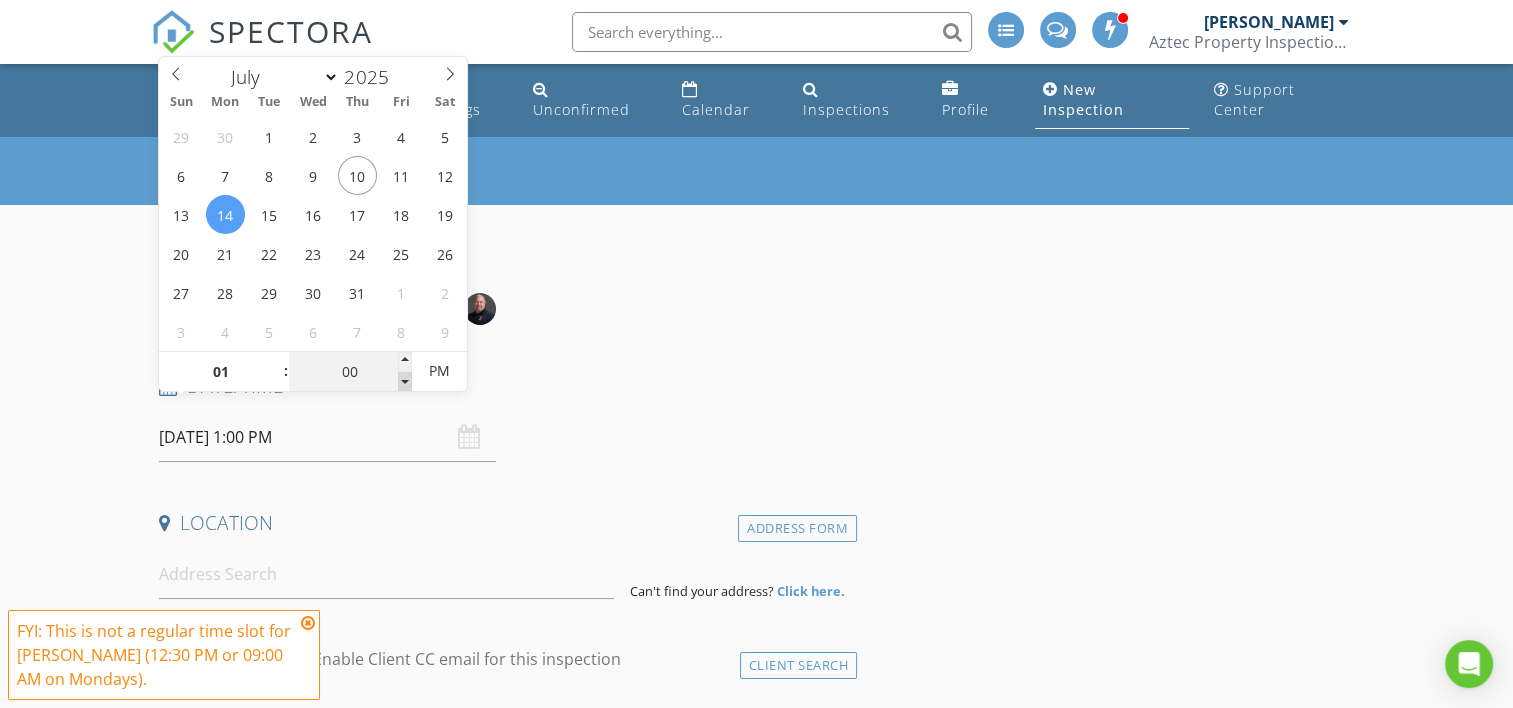 click at bounding box center (405, 382) 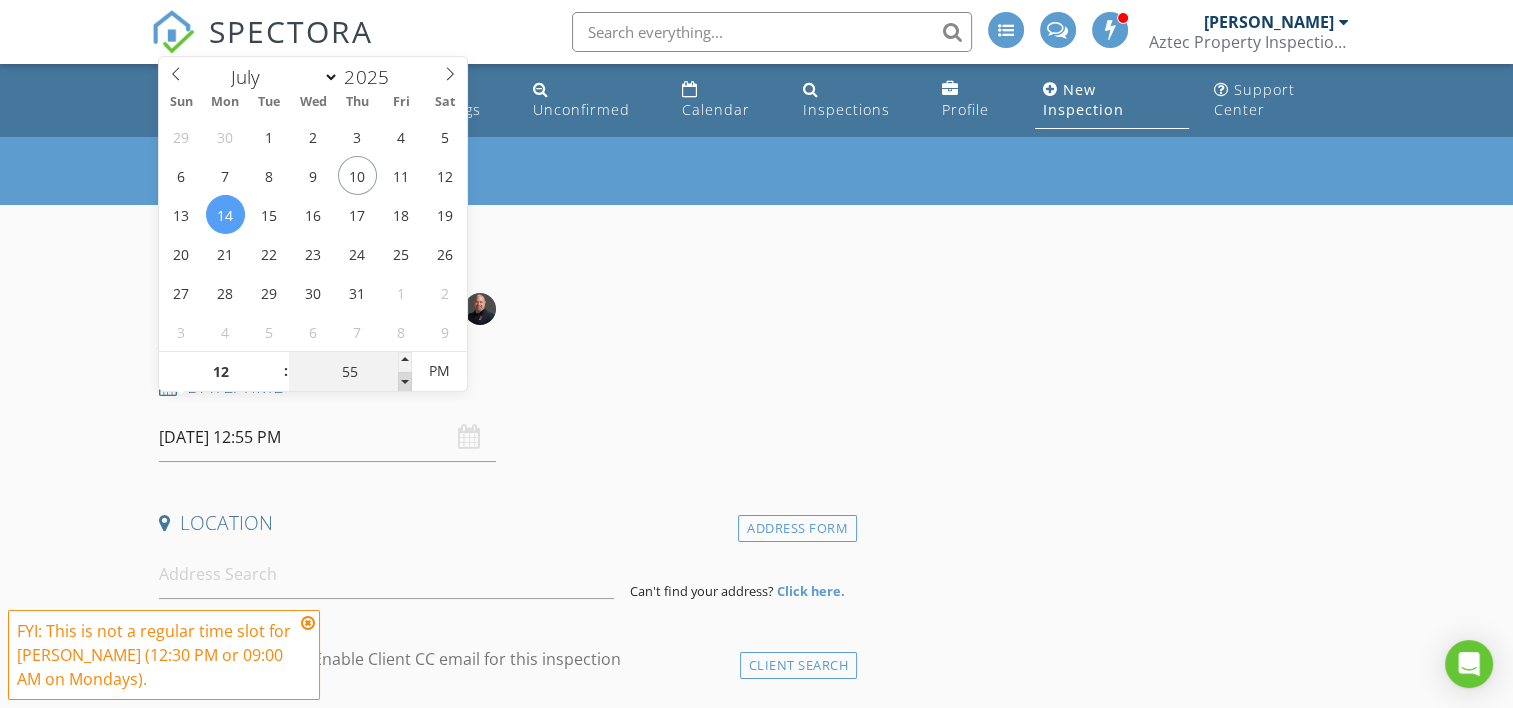 click at bounding box center [405, 382] 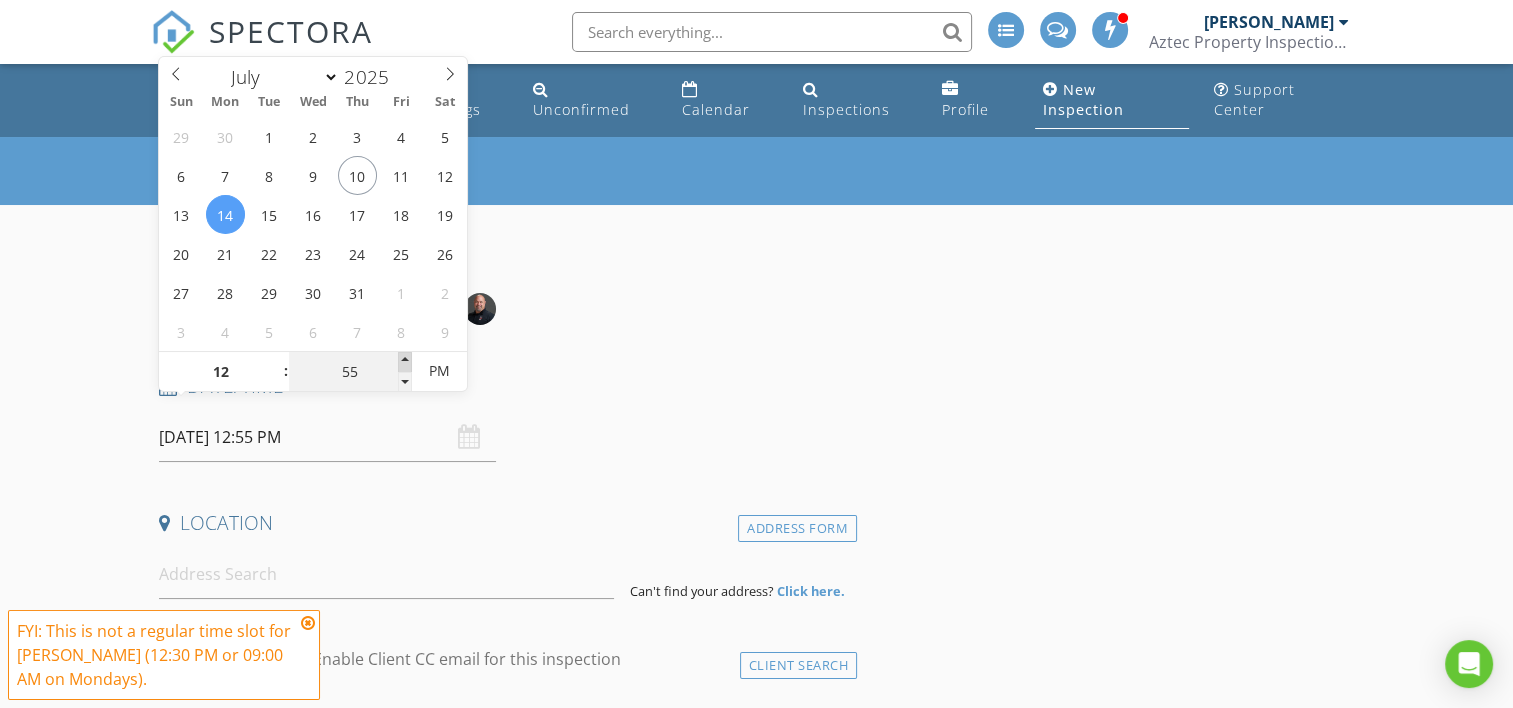 type on "01" 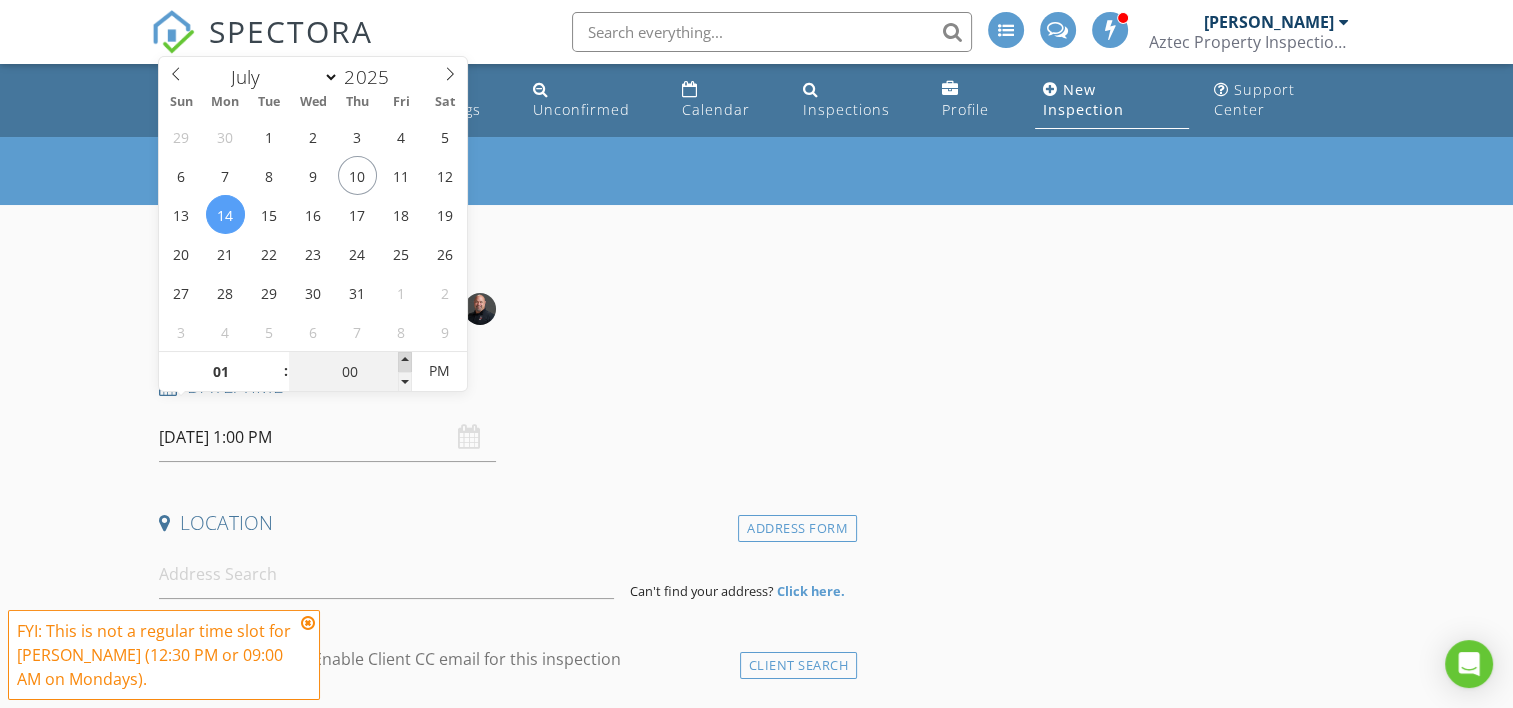 click at bounding box center [405, 362] 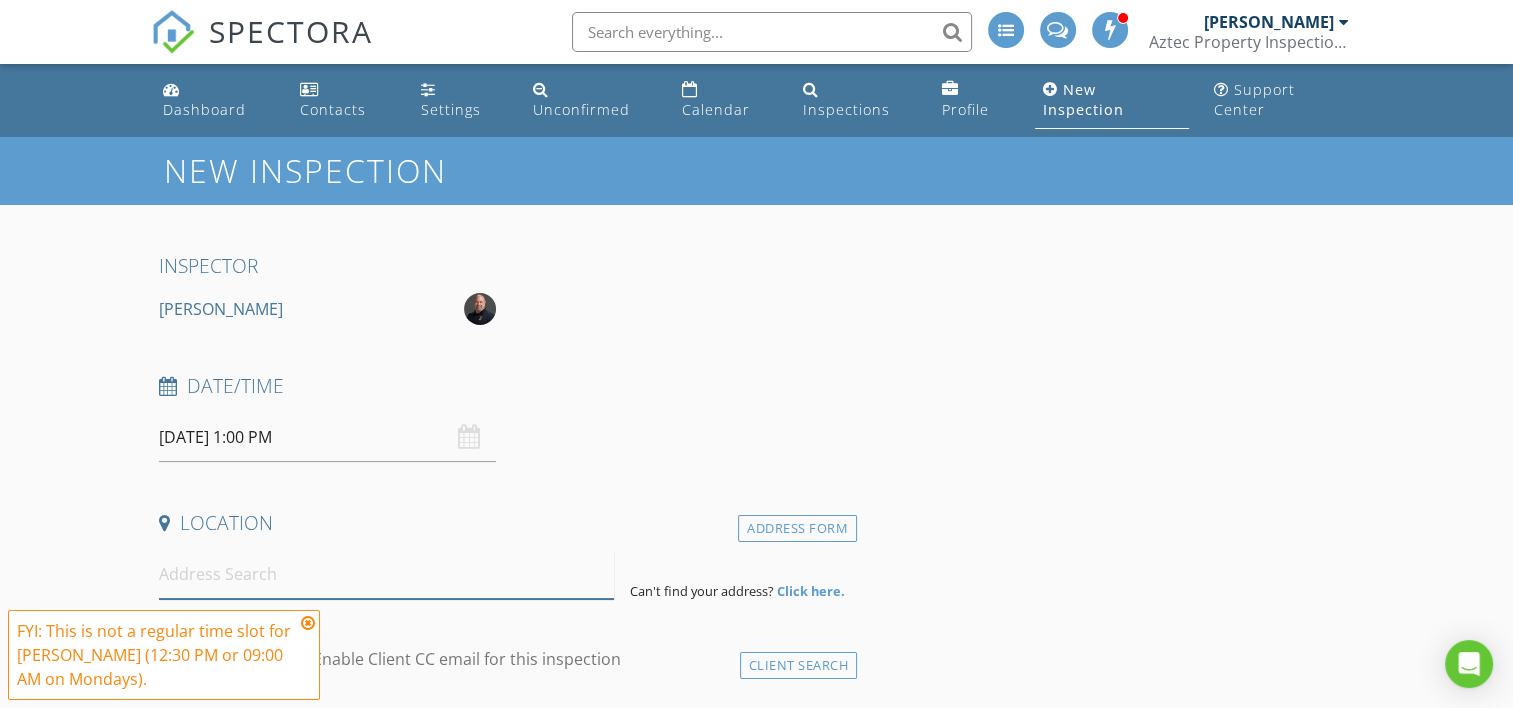 click at bounding box center (386, 574) 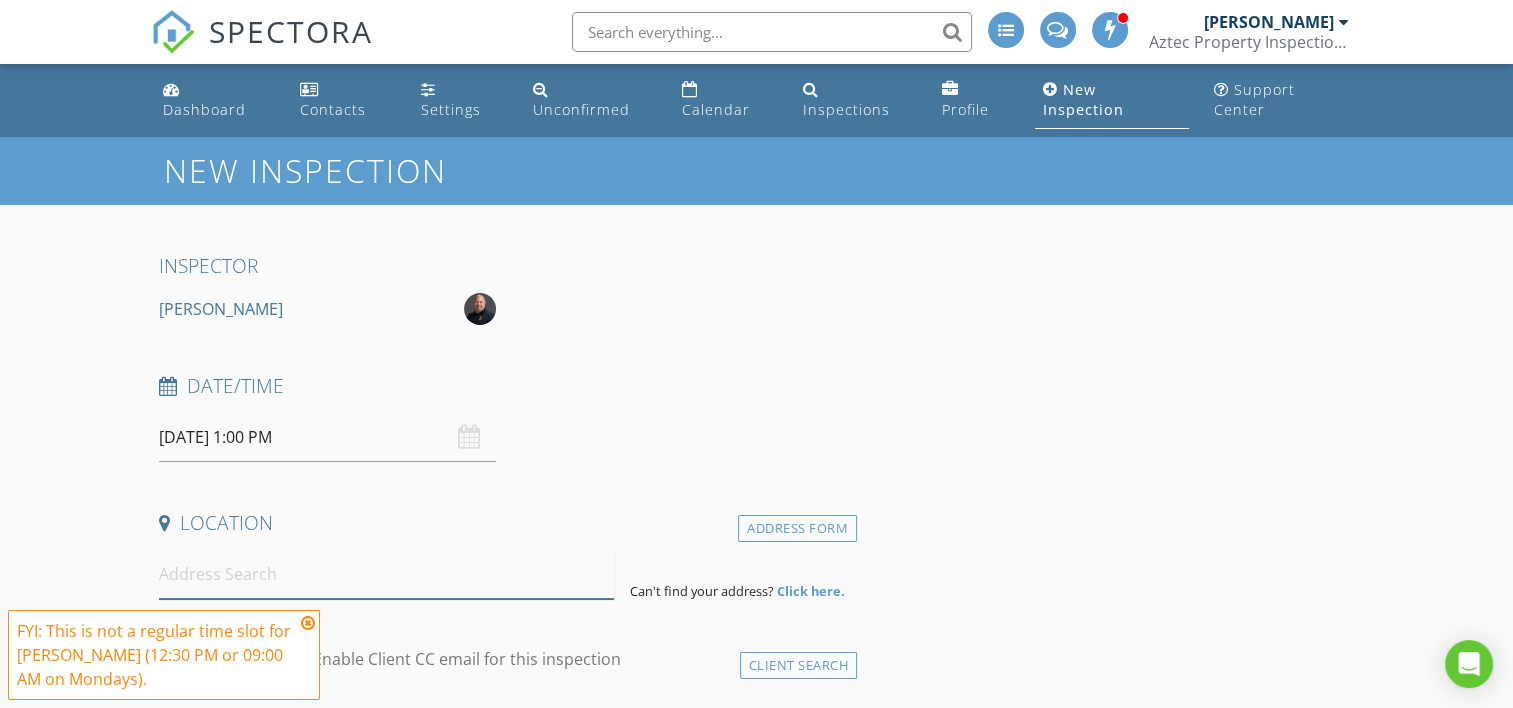 click at bounding box center [386, 574] 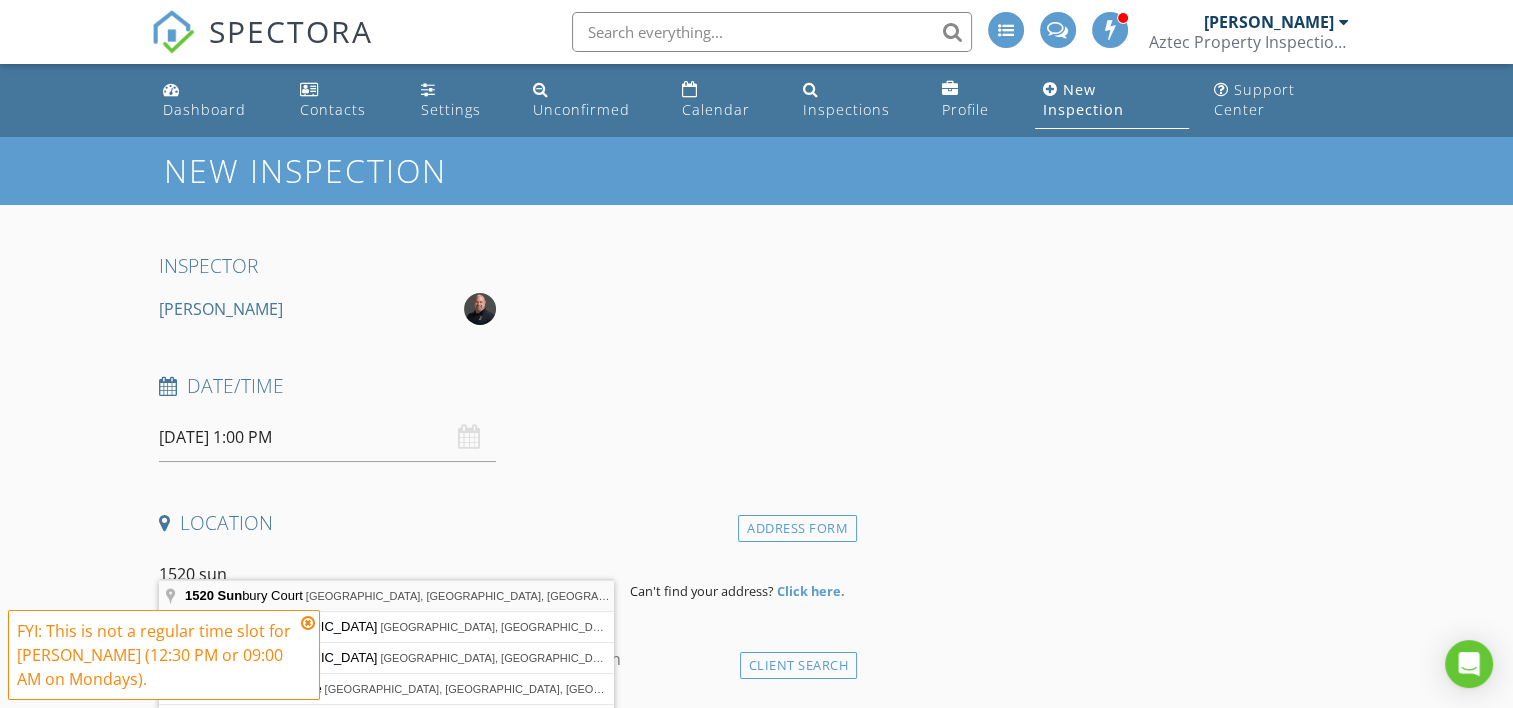 type on "1520 Sunbury Court, Vista, CA, USA" 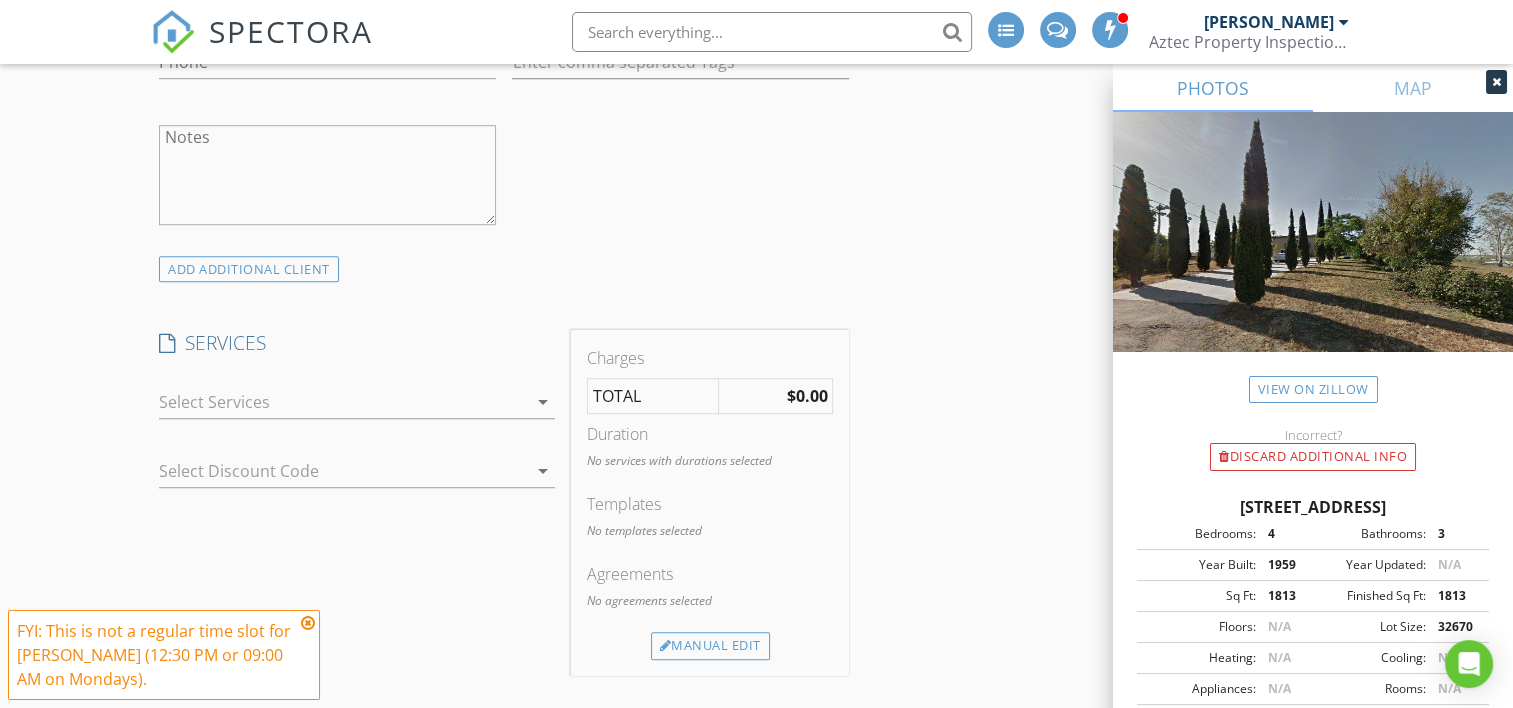 scroll, scrollTop: 1284, scrollLeft: 0, axis: vertical 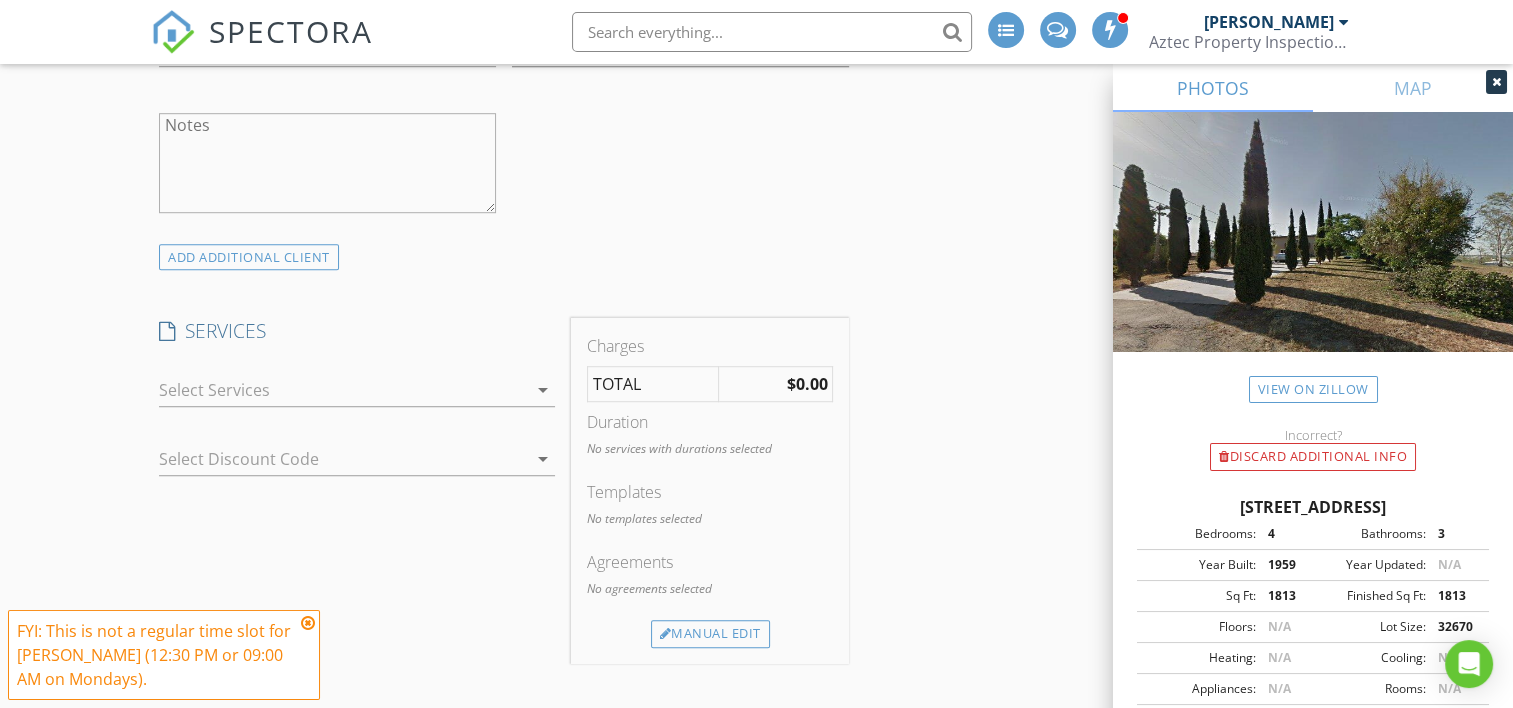 click on "arrow_drop_down" at bounding box center (543, 390) 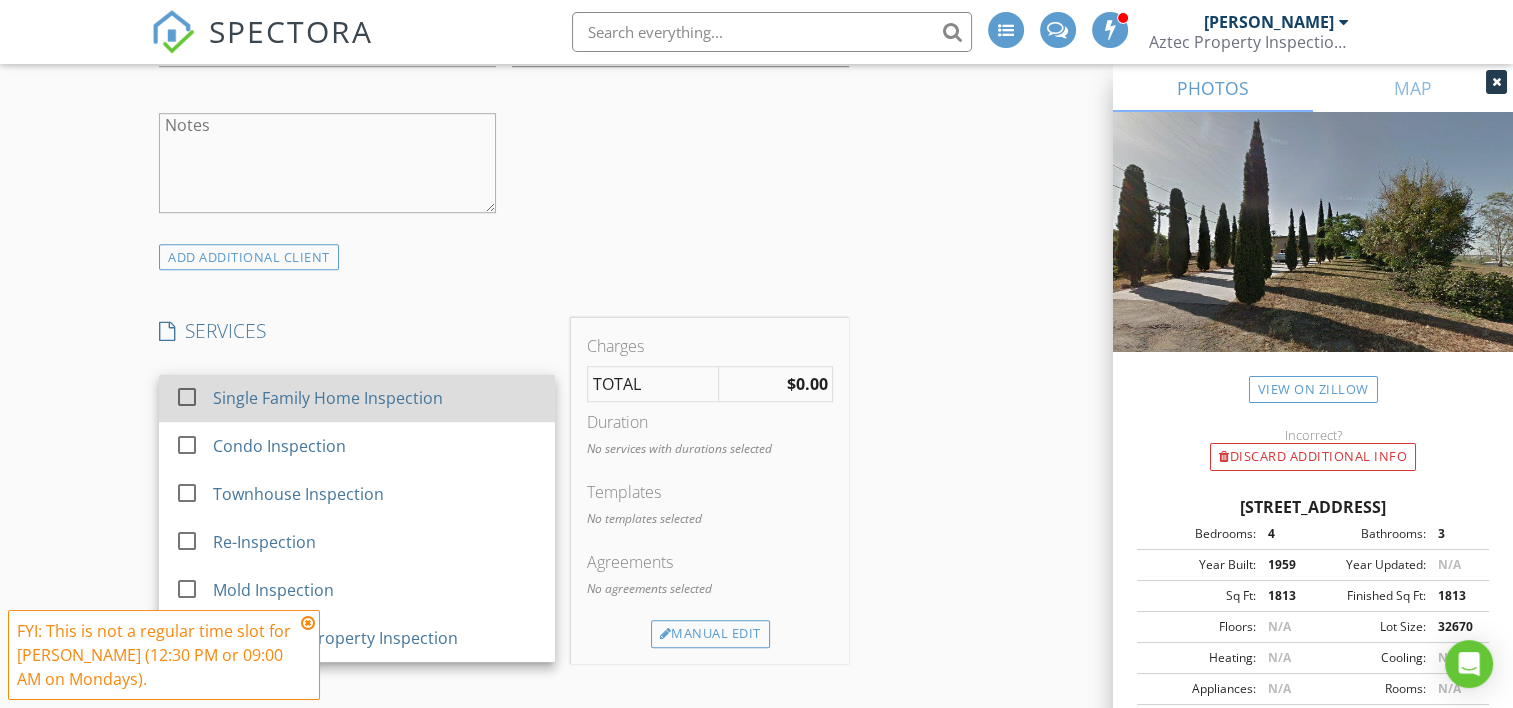 click on "Single Family Home Inspection" at bounding box center [329, 398] 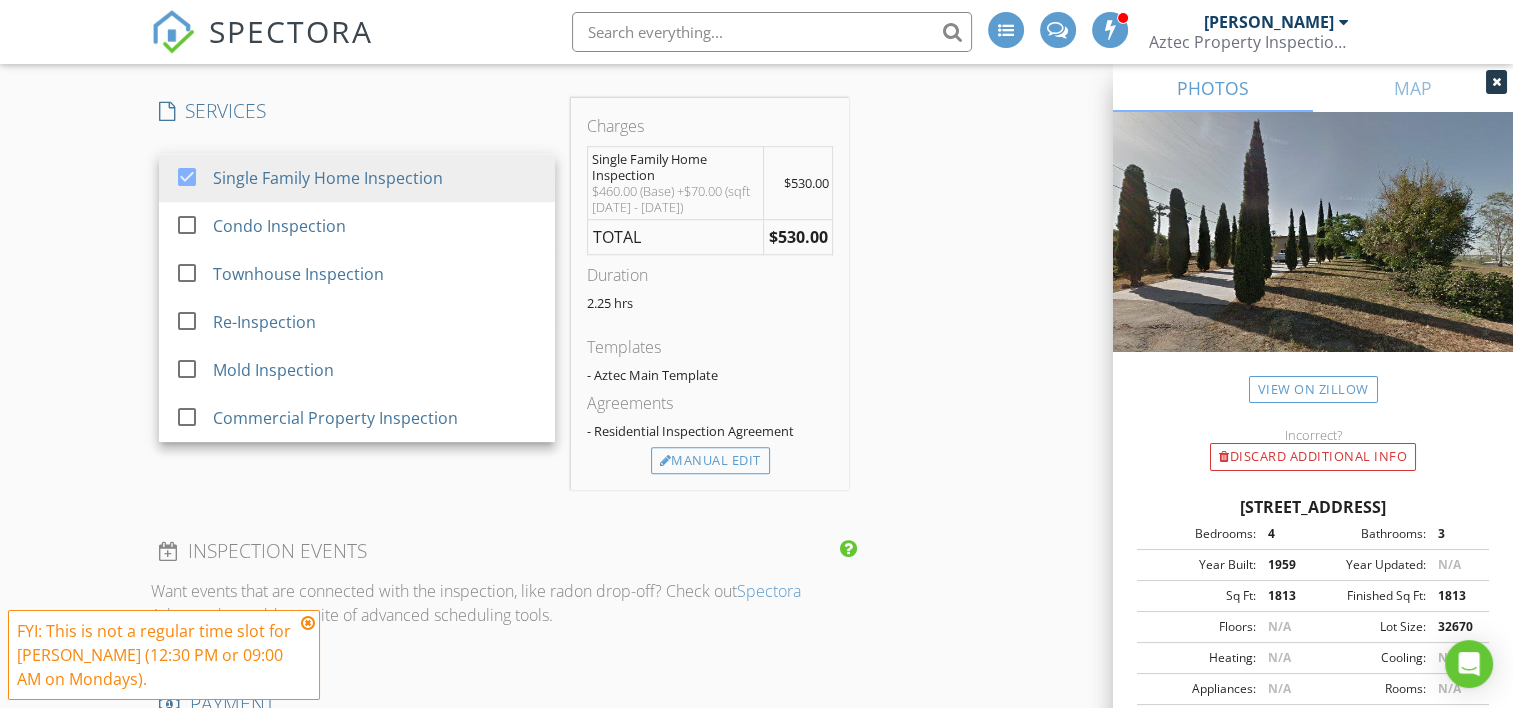 scroll, scrollTop: 1508, scrollLeft: 0, axis: vertical 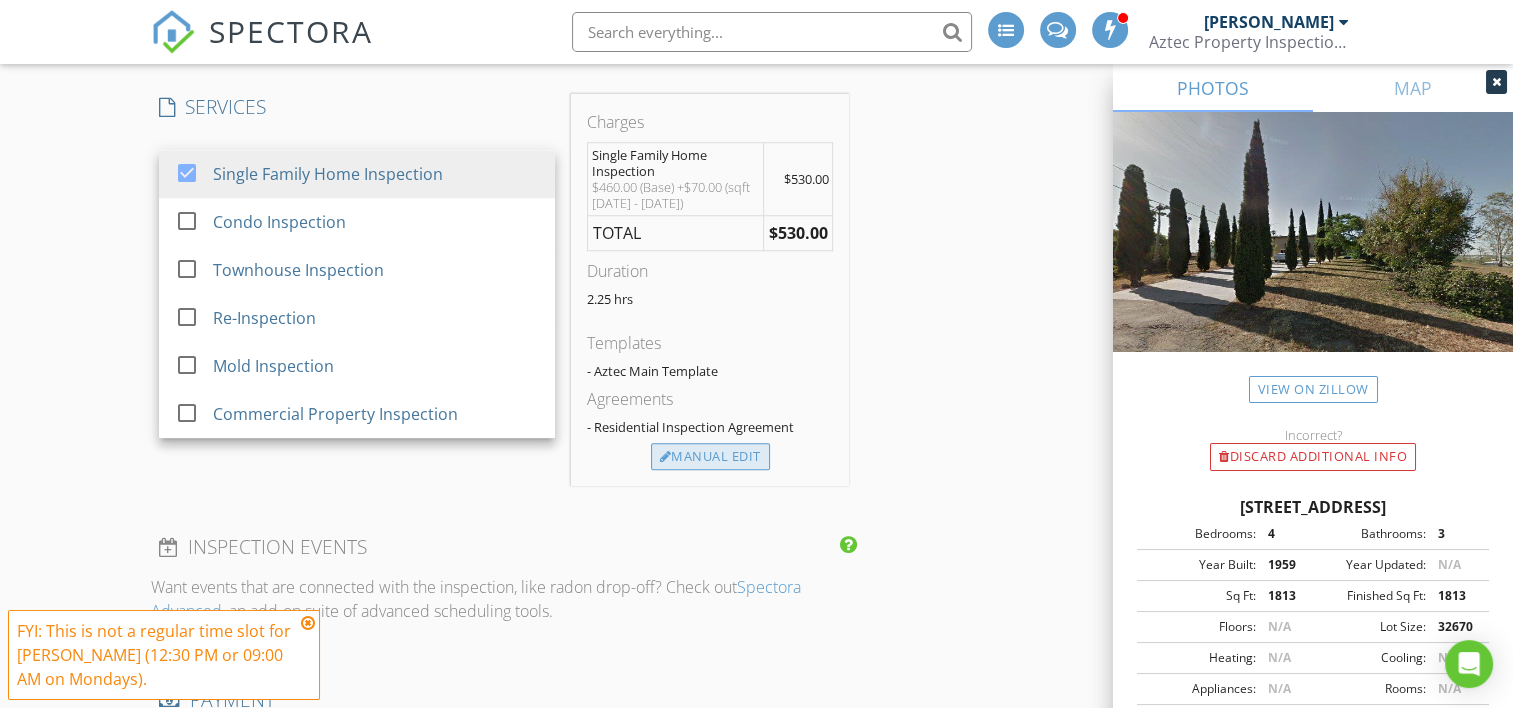 click on "Manual Edit" at bounding box center (710, 457) 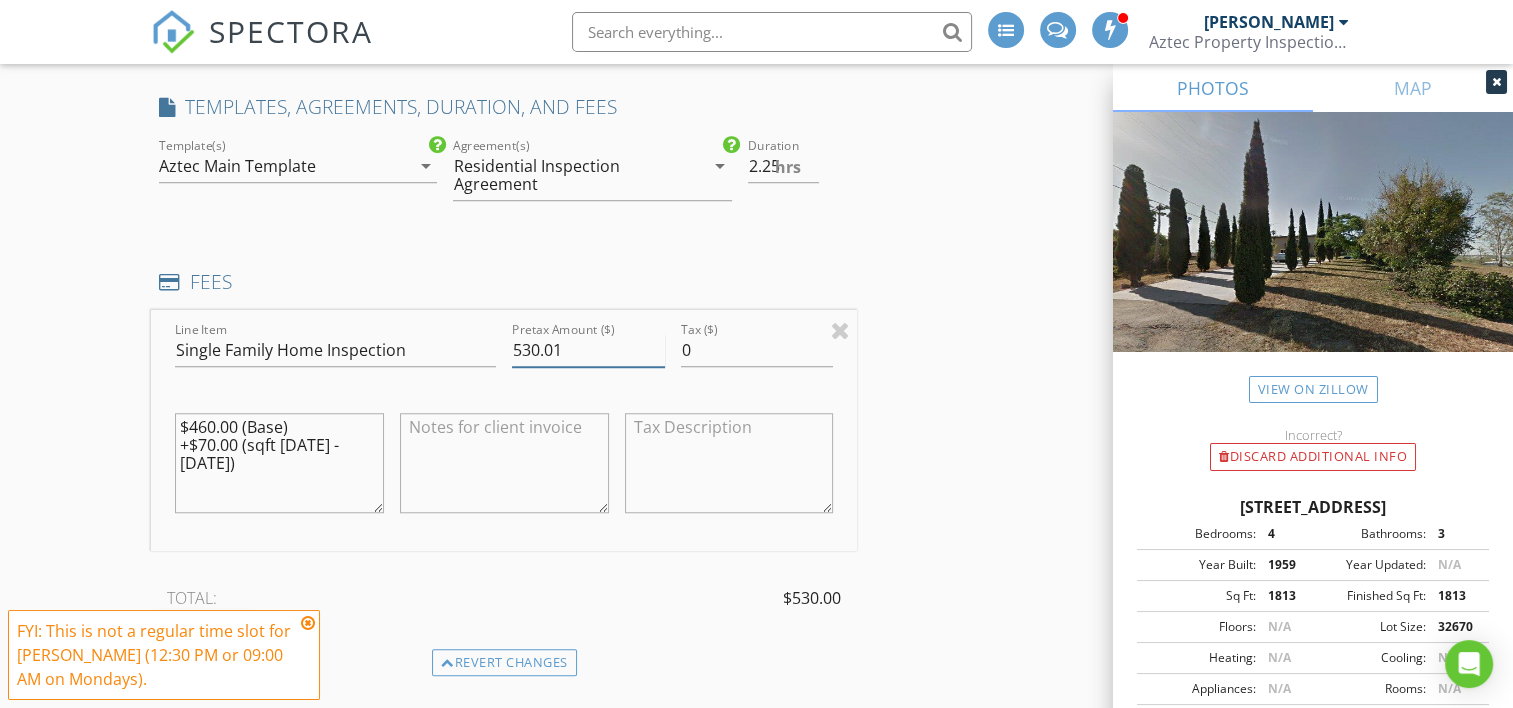 click on "530.01" at bounding box center (588, 350) 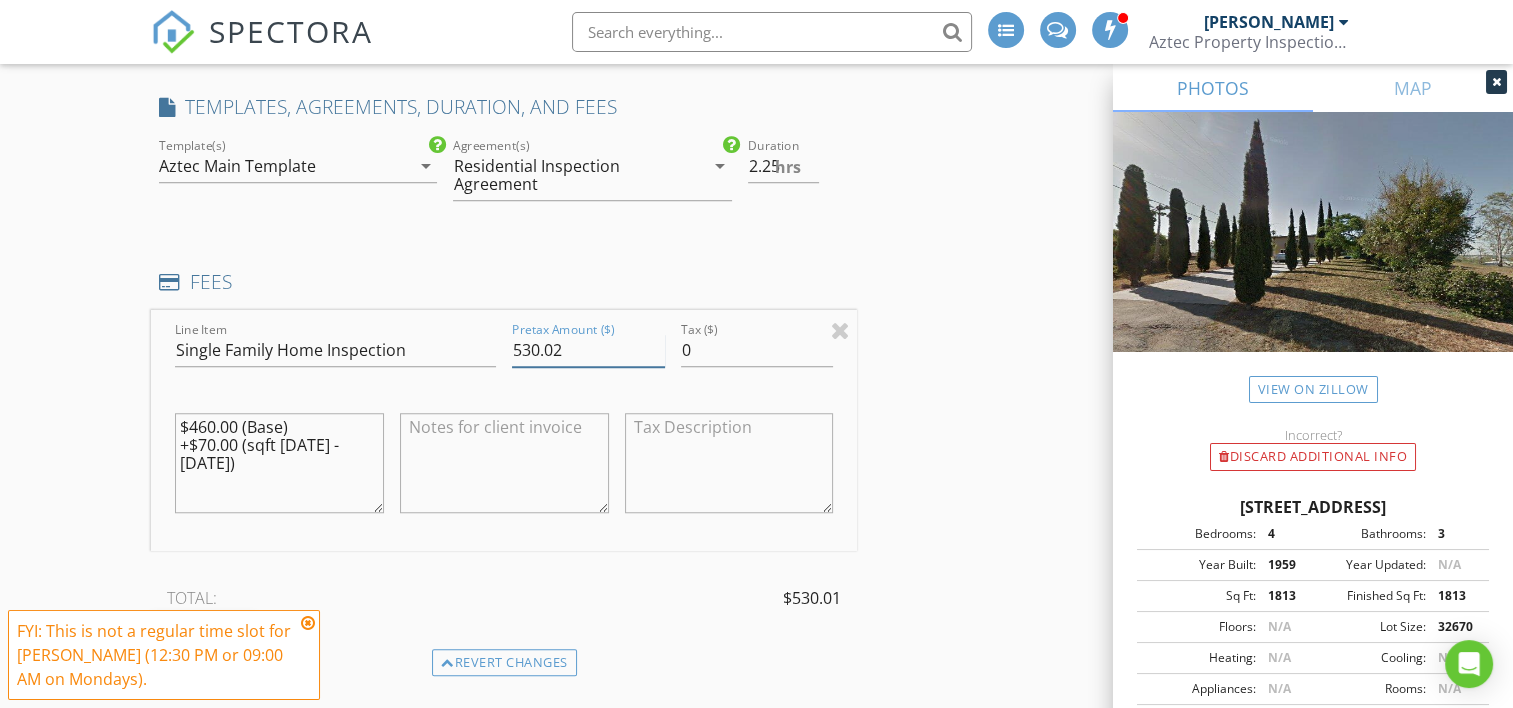 click on "530.02" at bounding box center (588, 350) 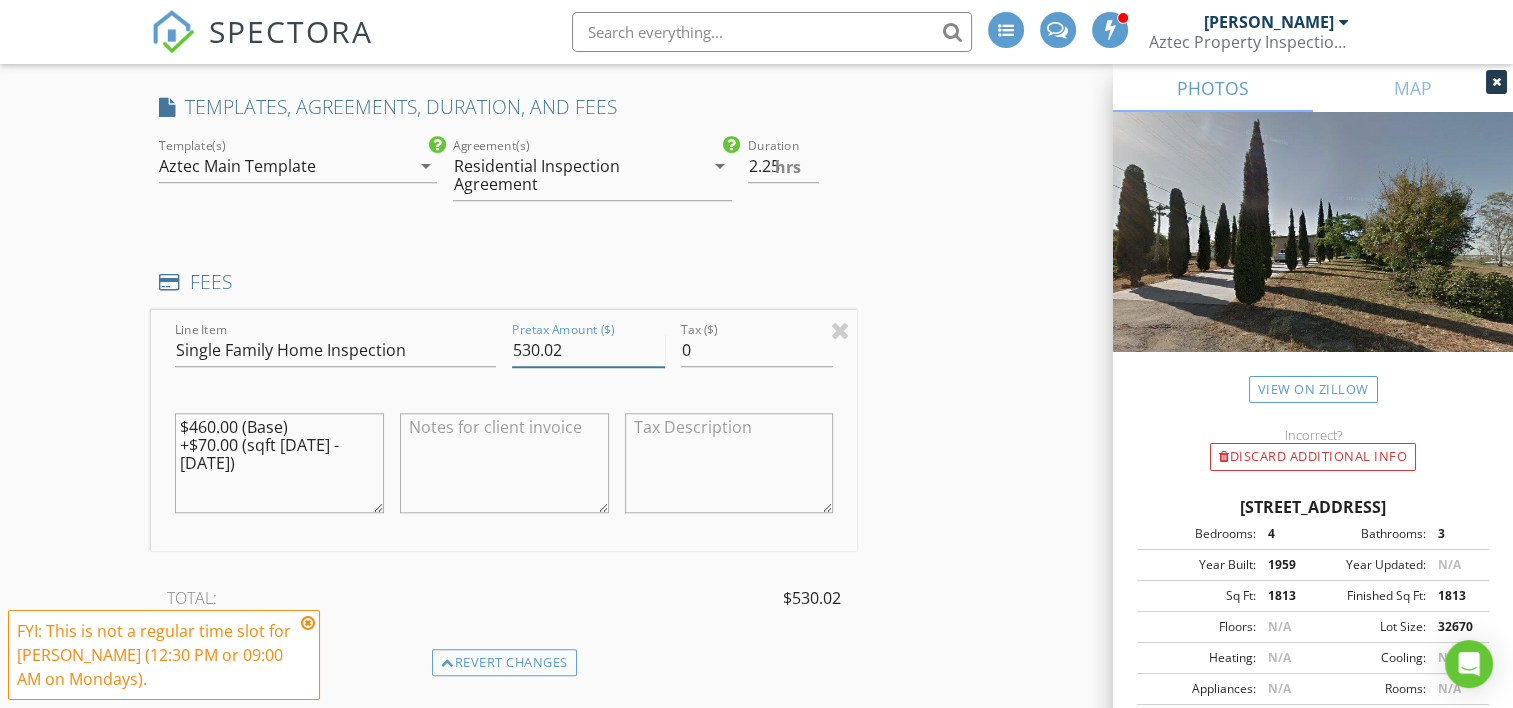 drag, startPoint x: 569, startPoint y: 333, endPoint x: 508, endPoint y: 328, distance: 61.204575 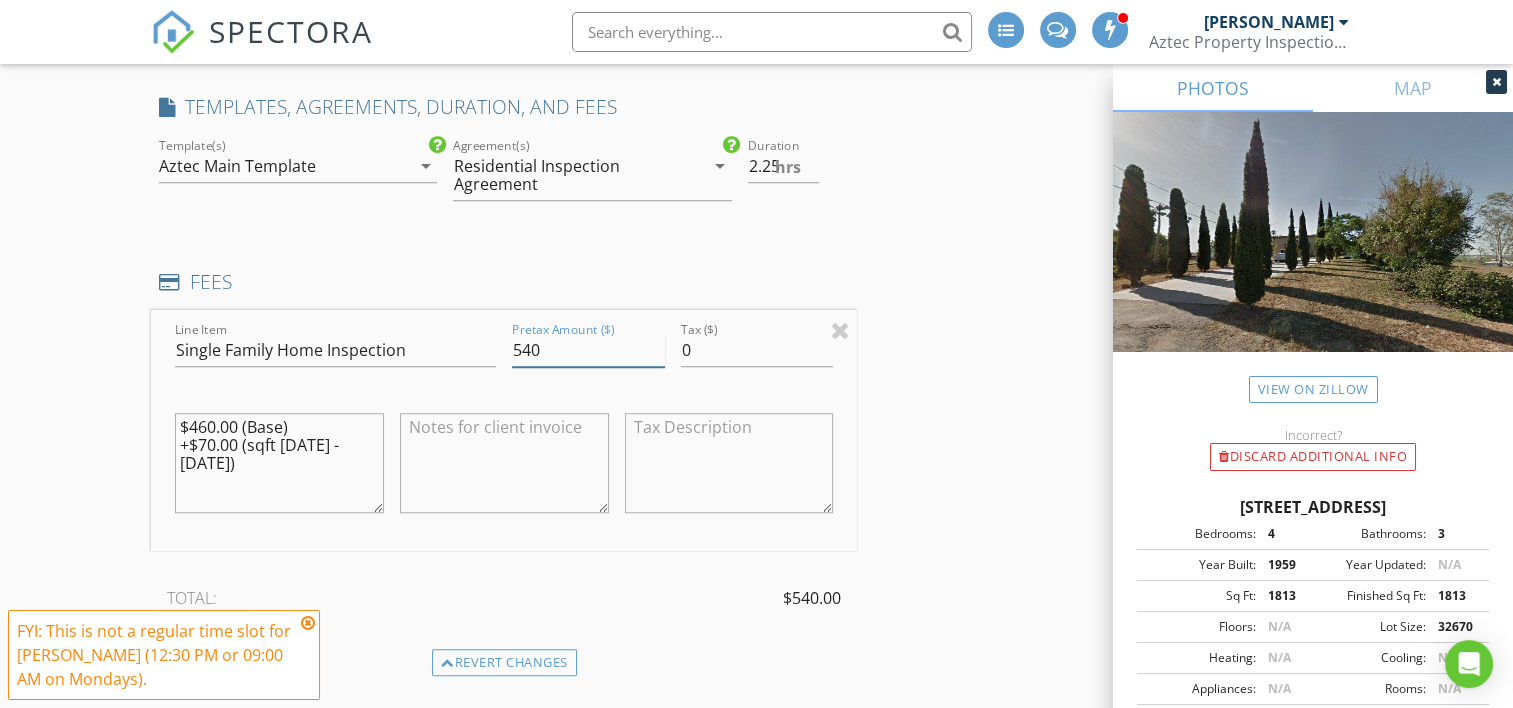 type on "540" 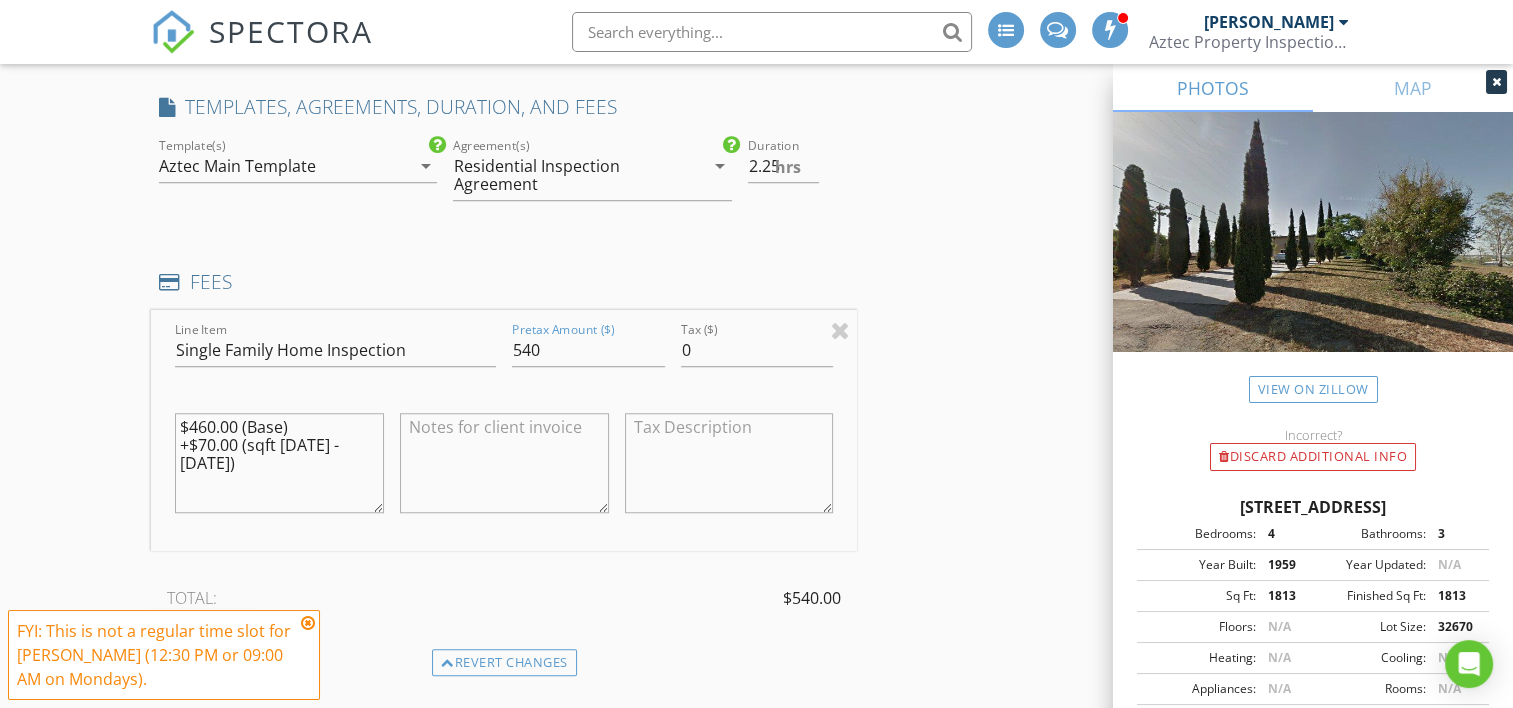 click on "TOTAL:   $540.00
Fee" at bounding box center [504, 616] 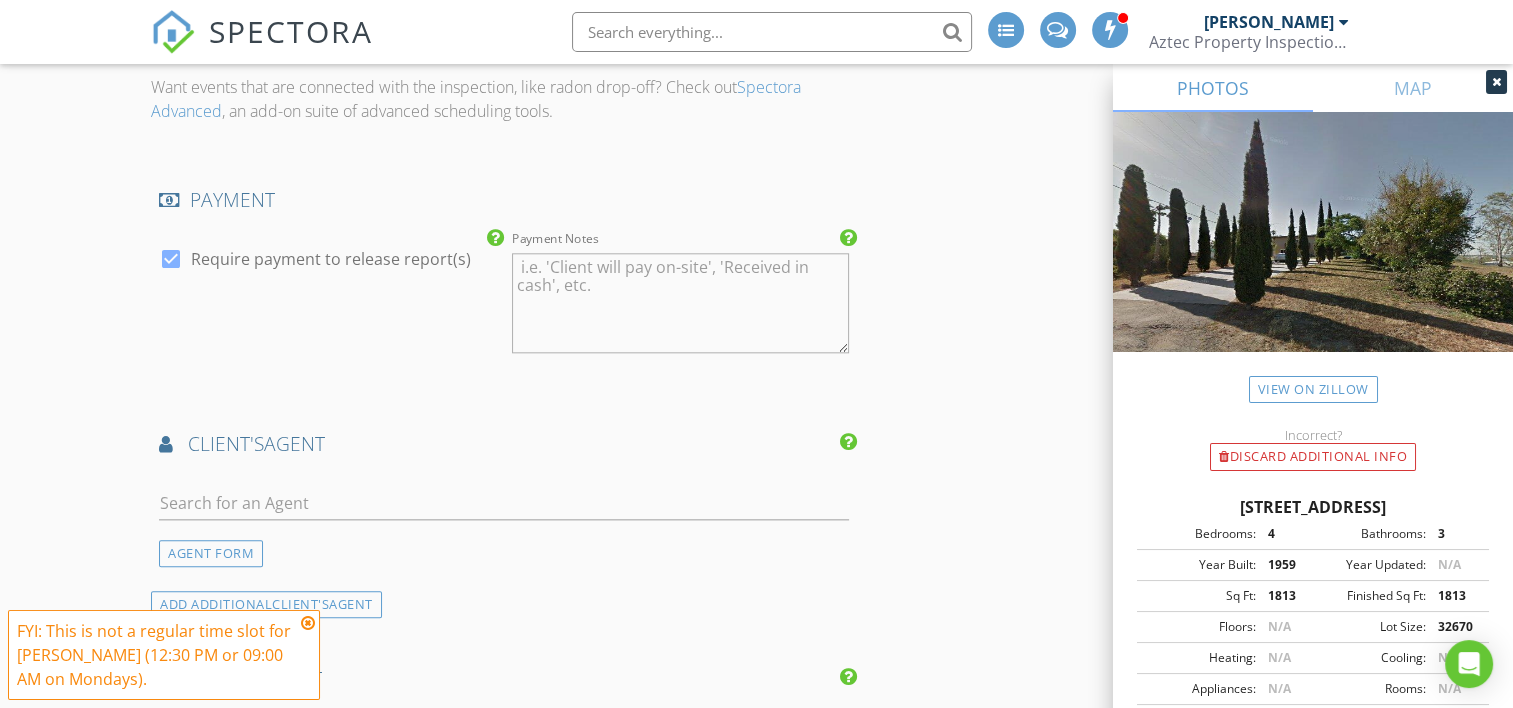 scroll, scrollTop: 2202, scrollLeft: 0, axis: vertical 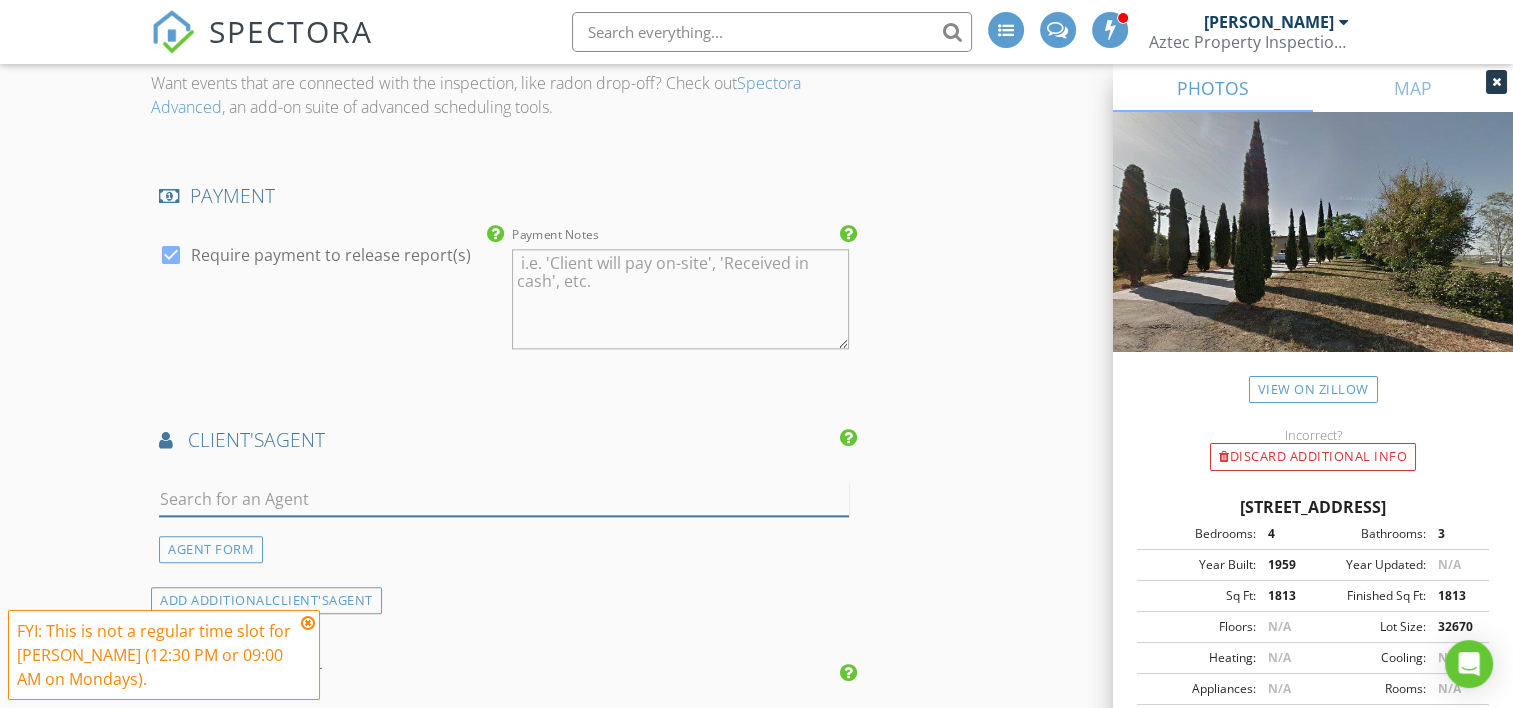 click at bounding box center (504, 499) 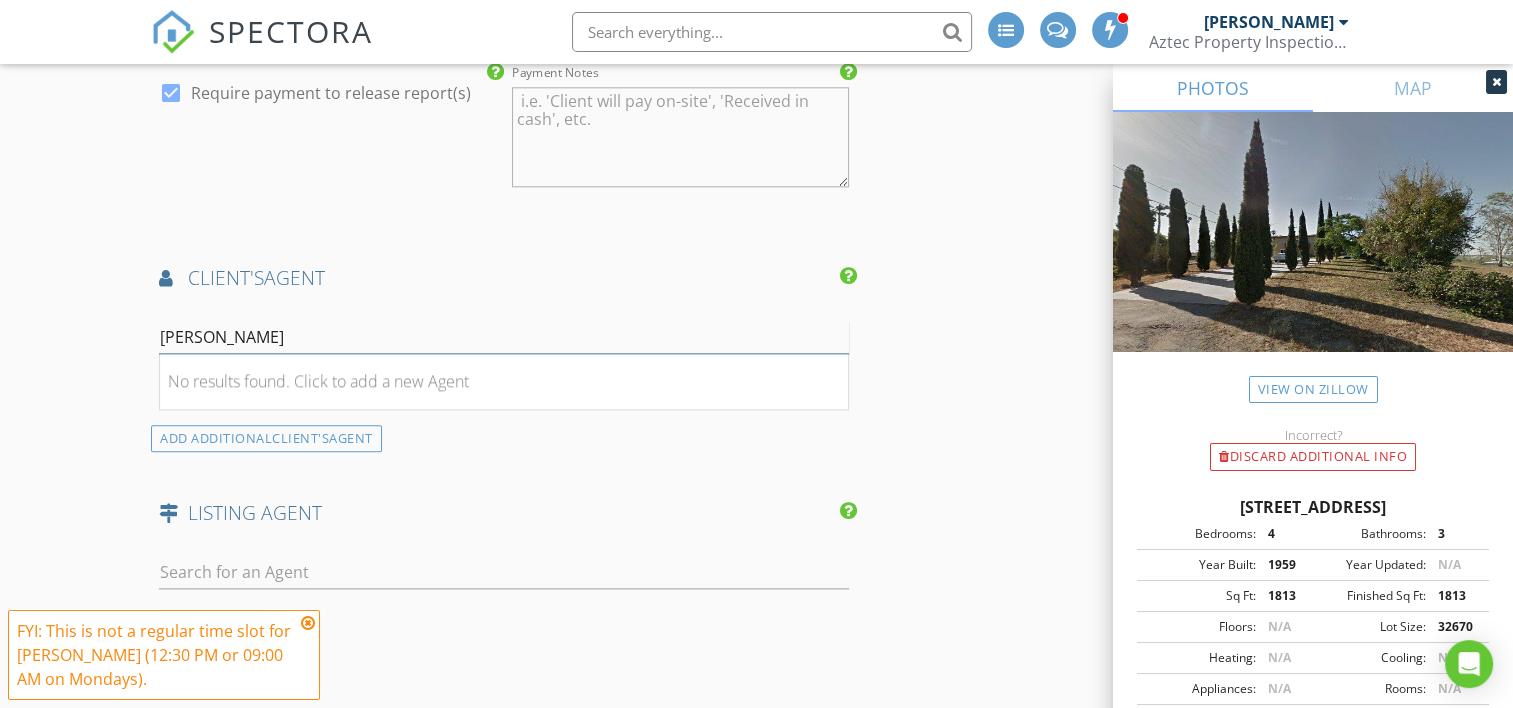 scroll, scrollTop: 2367, scrollLeft: 0, axis: vertical 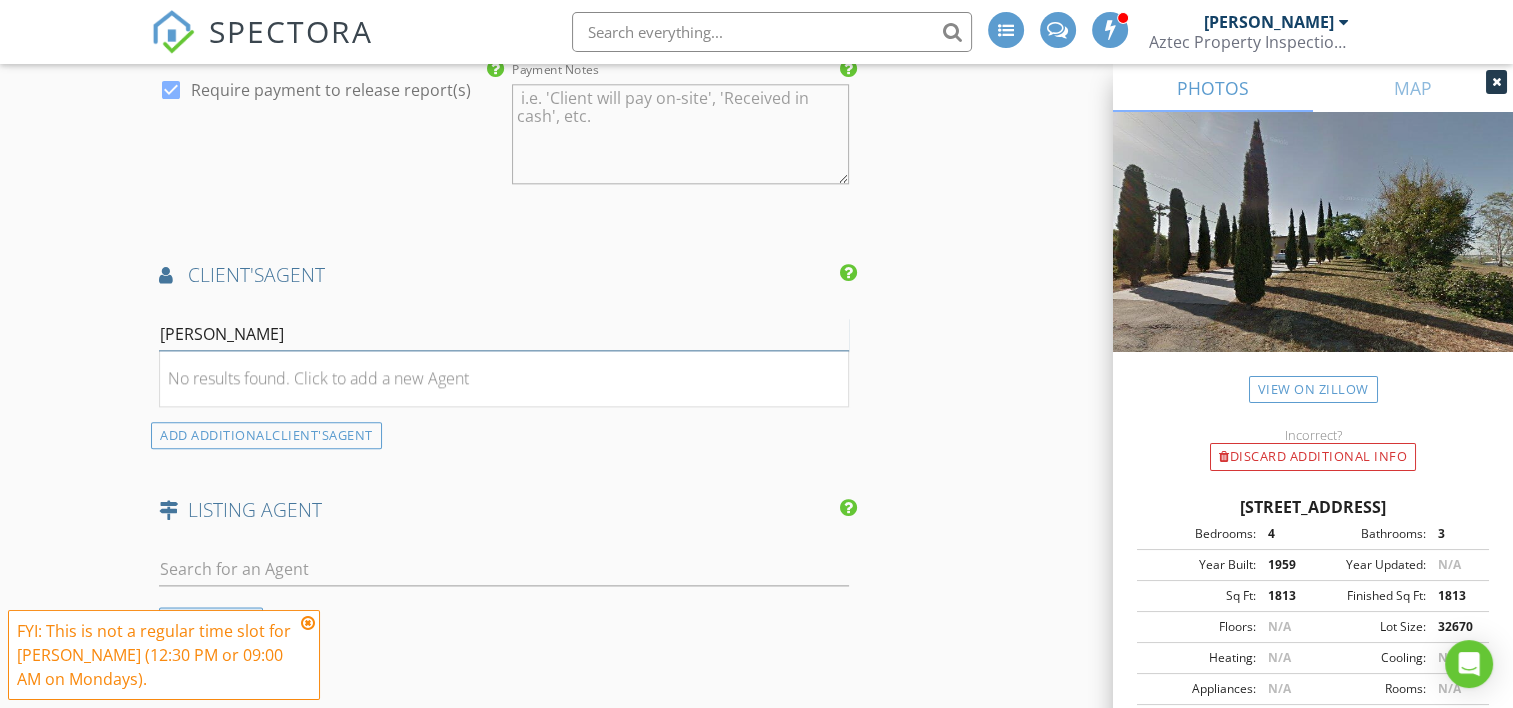 type on "erica walker" 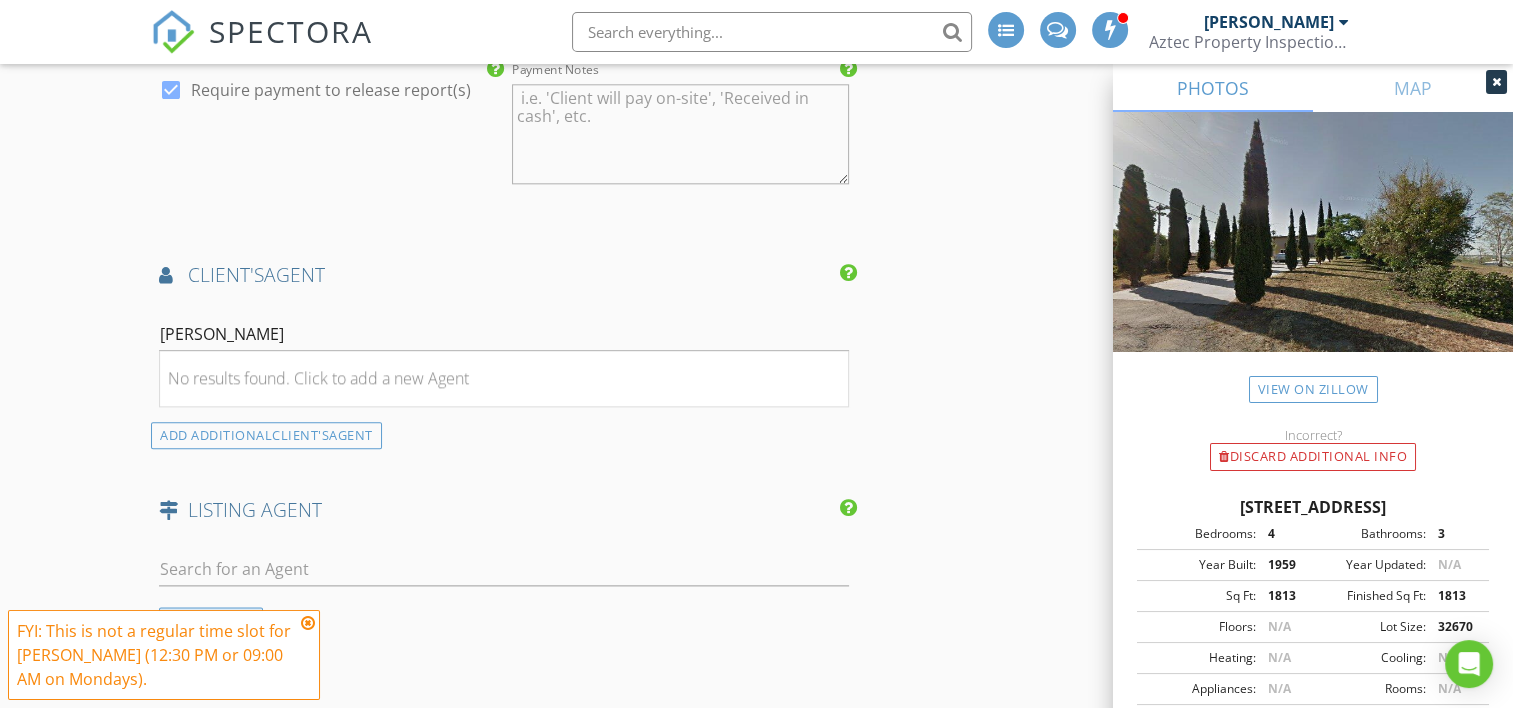 click on "AGENT FORM" at bounding box center (211, 620) 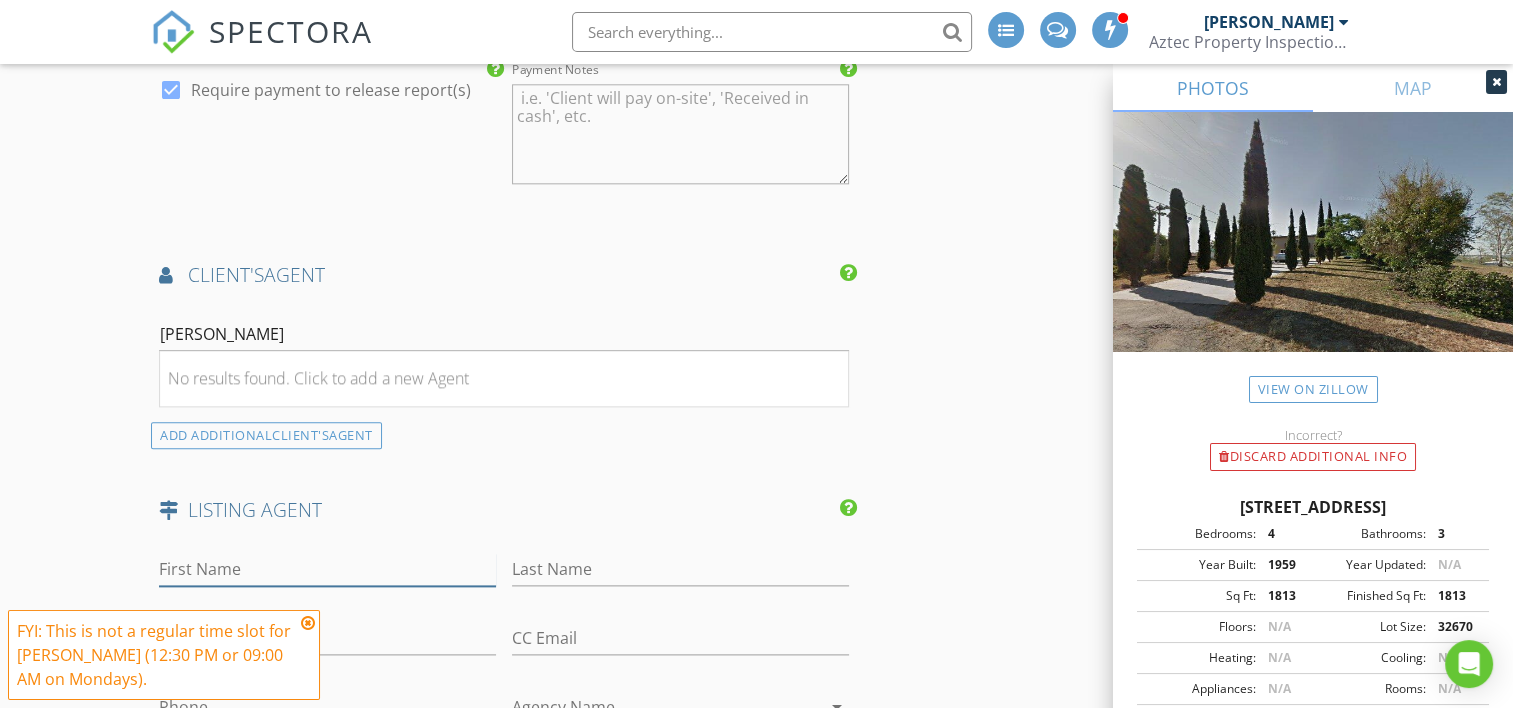 click on "First Name" at bounding box center [327, 569] 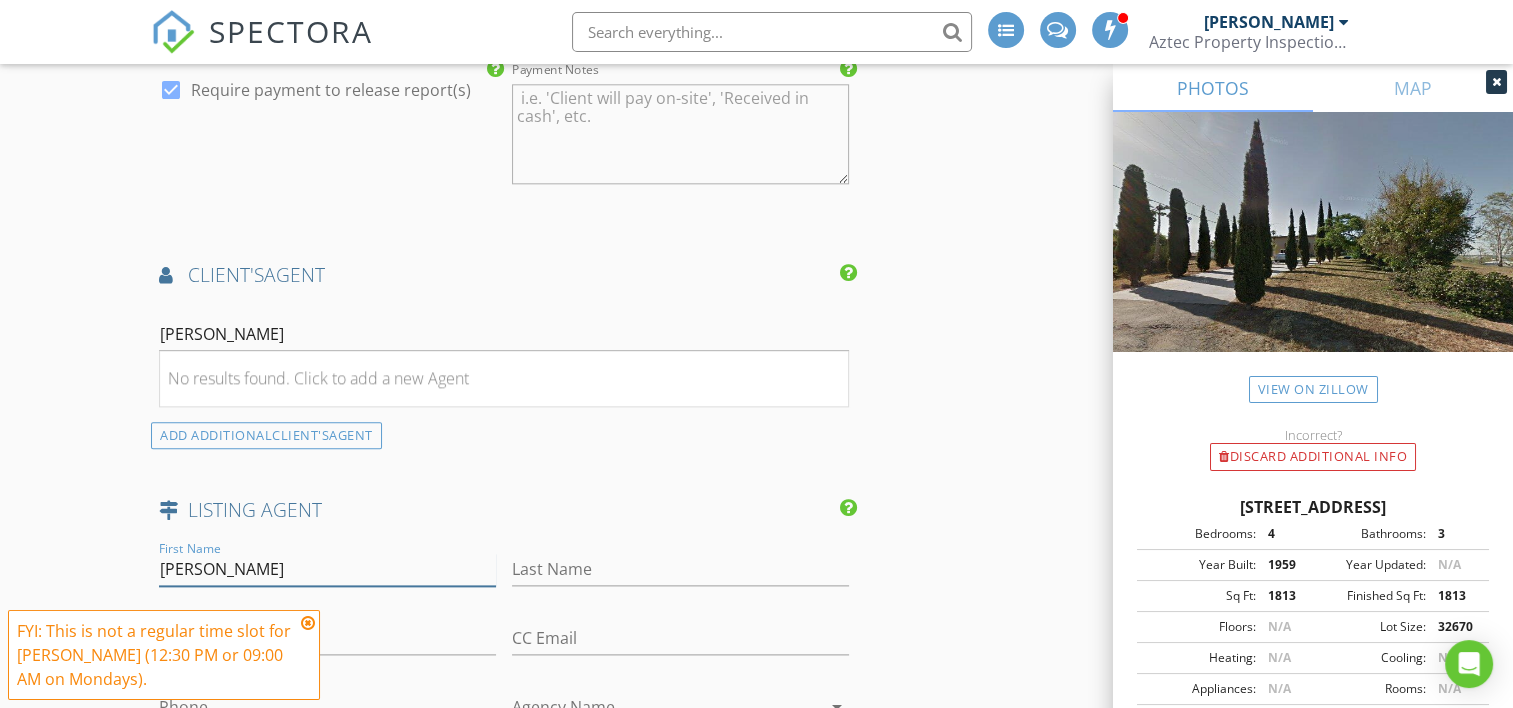 type on "Erica" 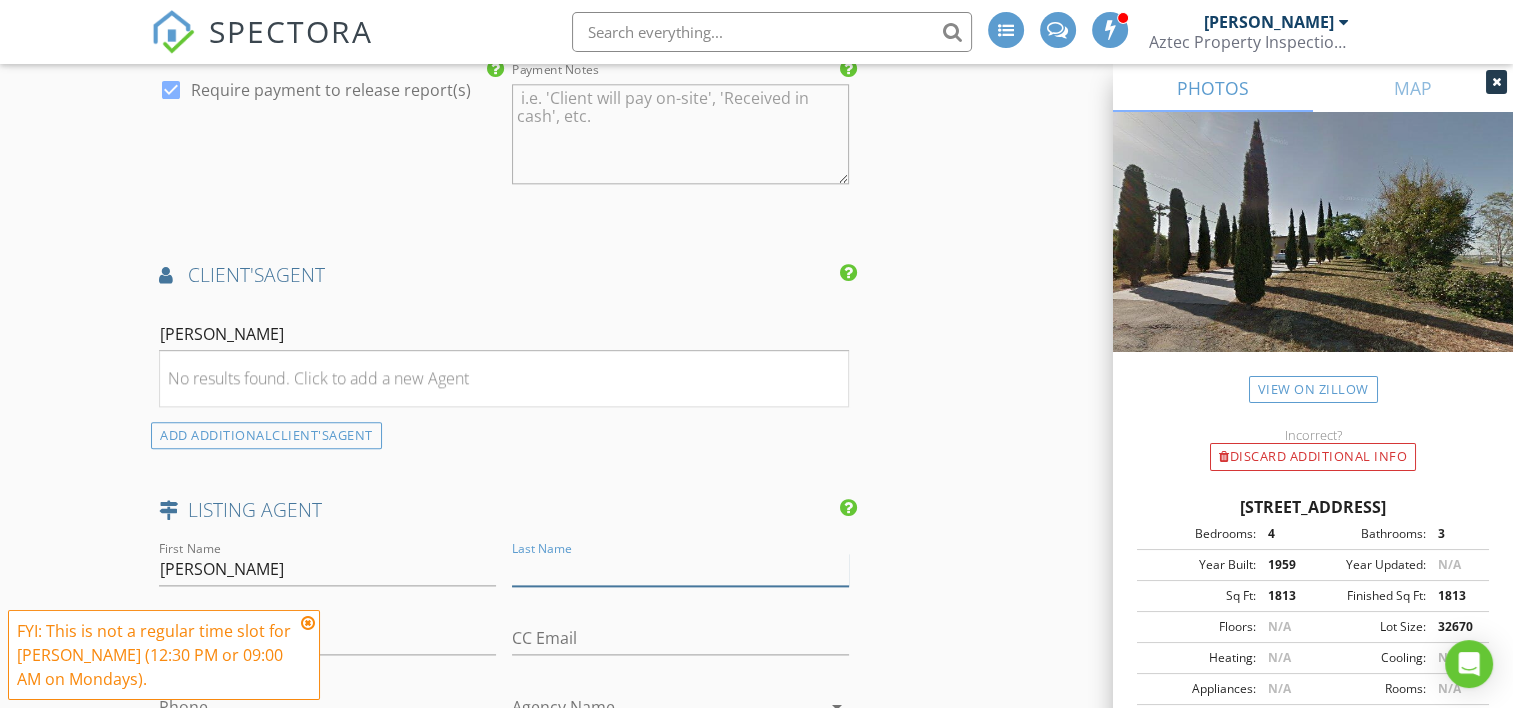 click on "Last Name" at bounding box center [680, 569] 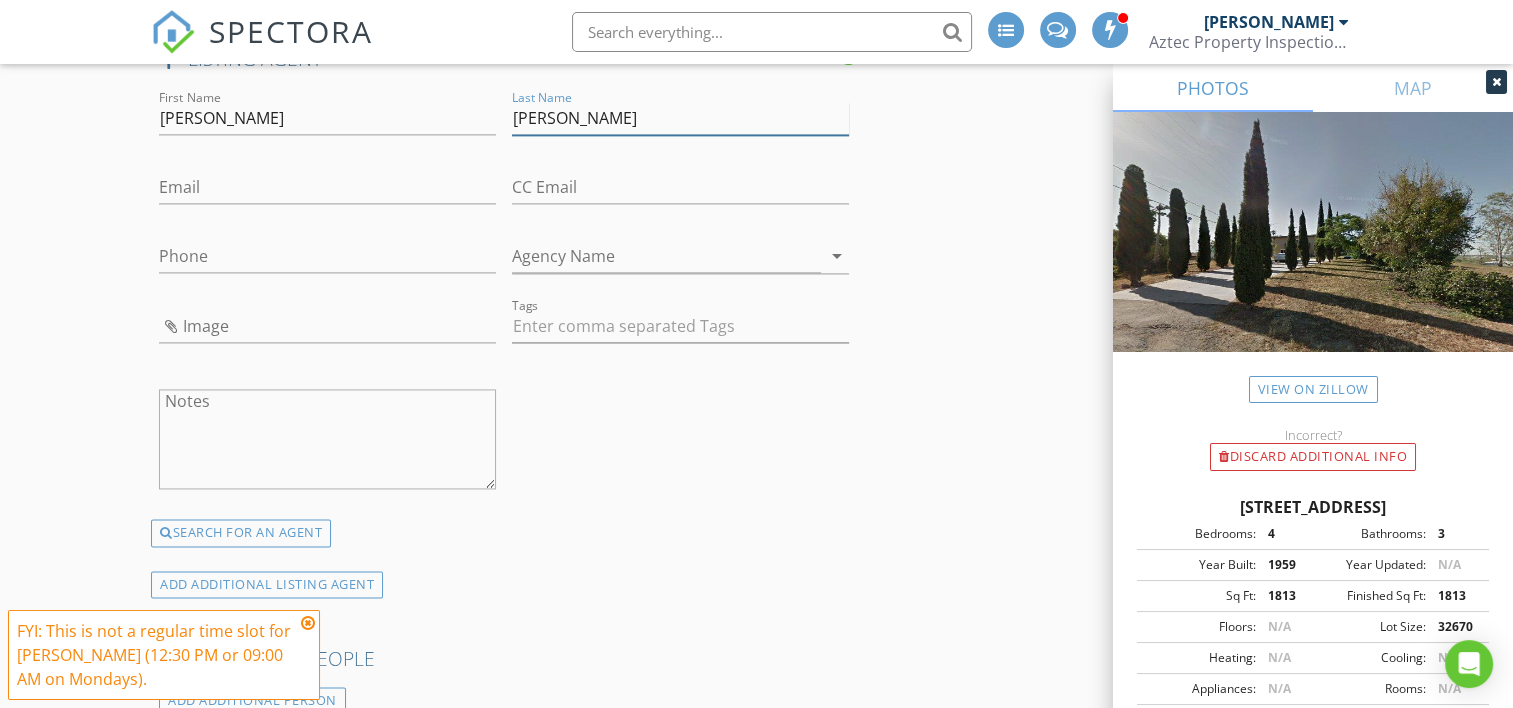 scroll, scrollTop: 2819, scrollLeft: 0, axis: vertical 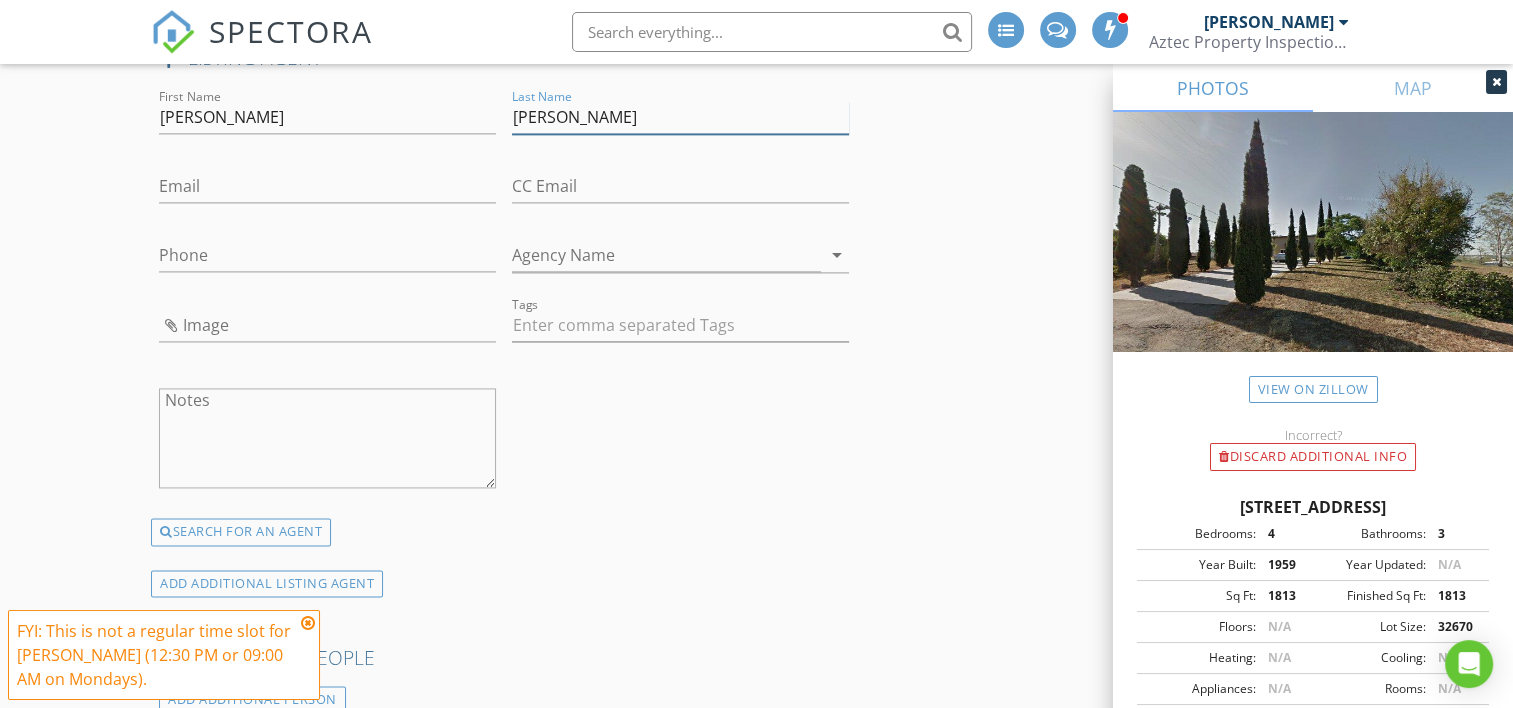 type on "Walker" 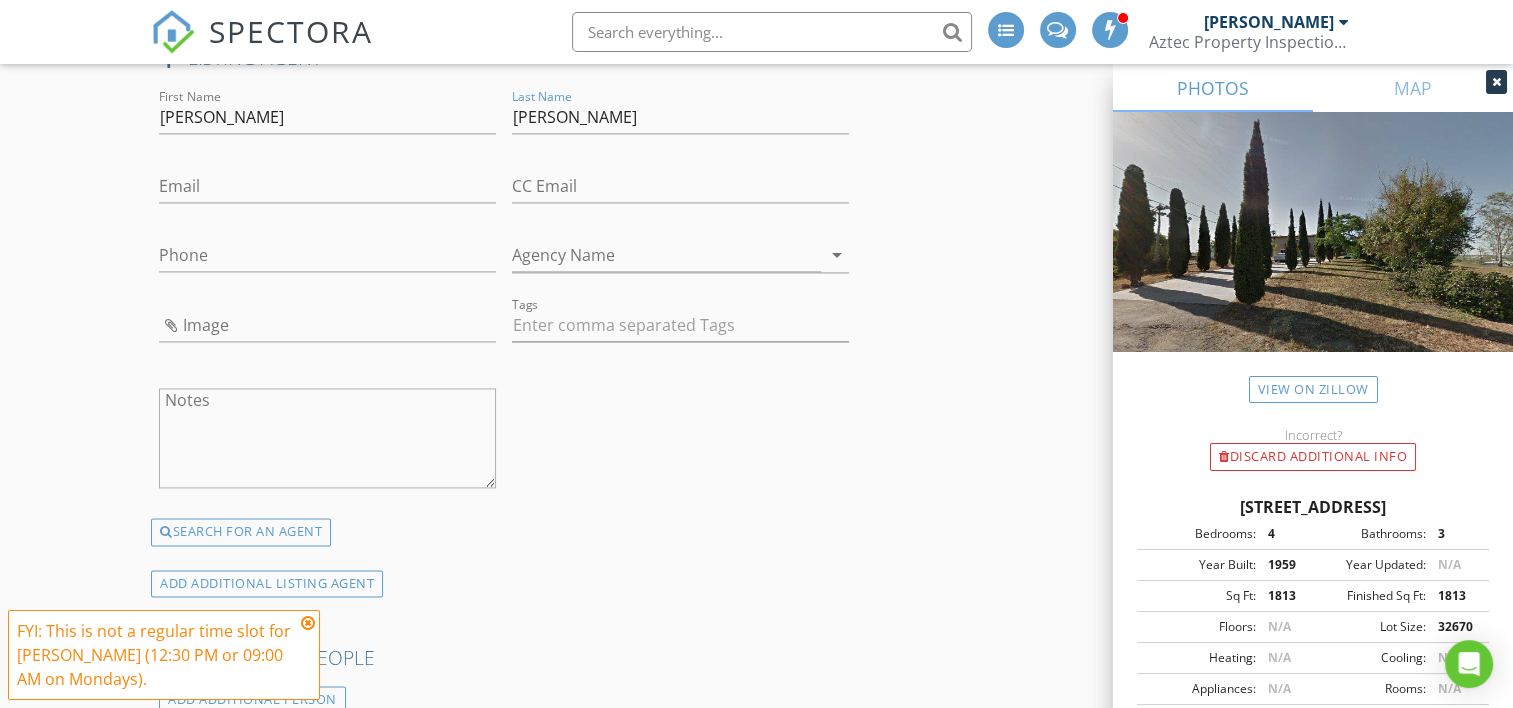 click at bounding box center (308, 623) 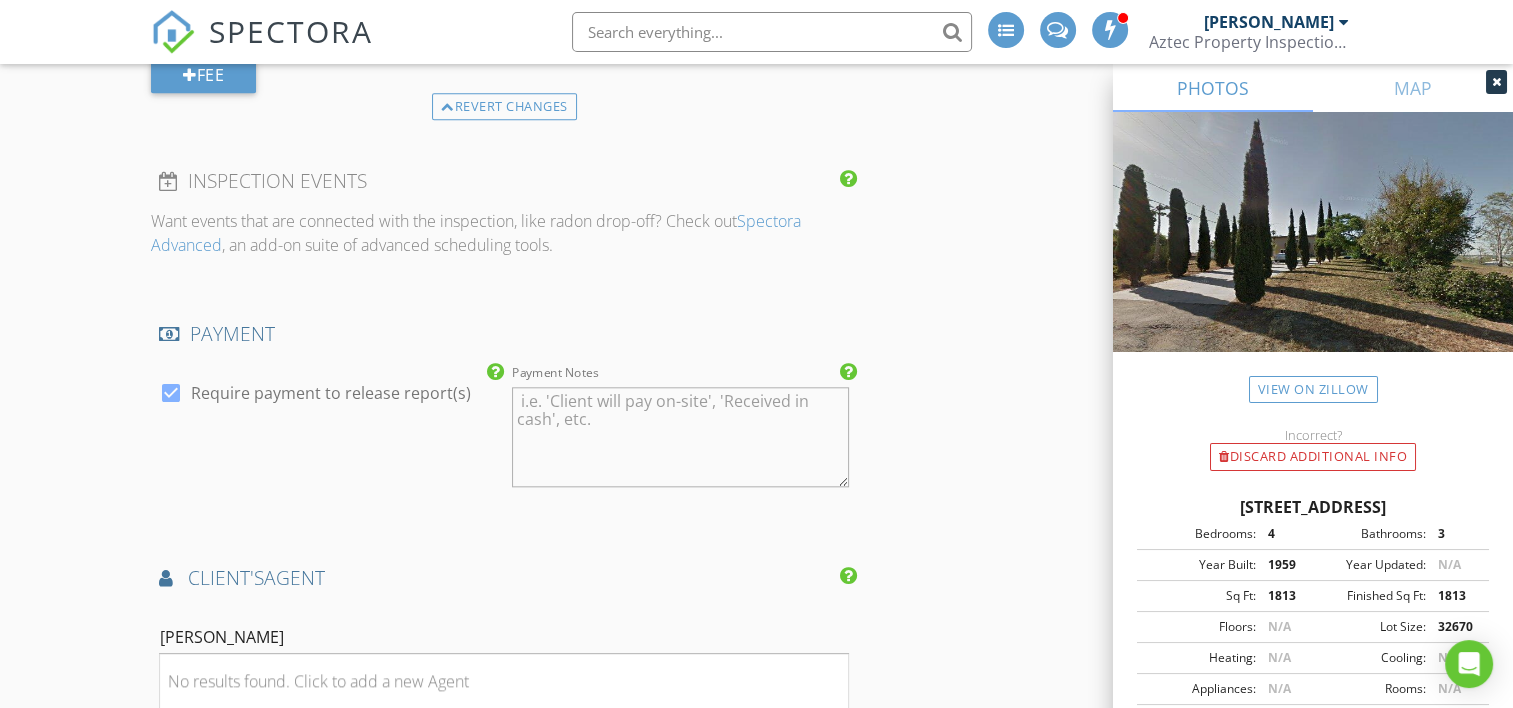 scroll, scrollTop: 2068, scrollLeft: 0, axis: vertical 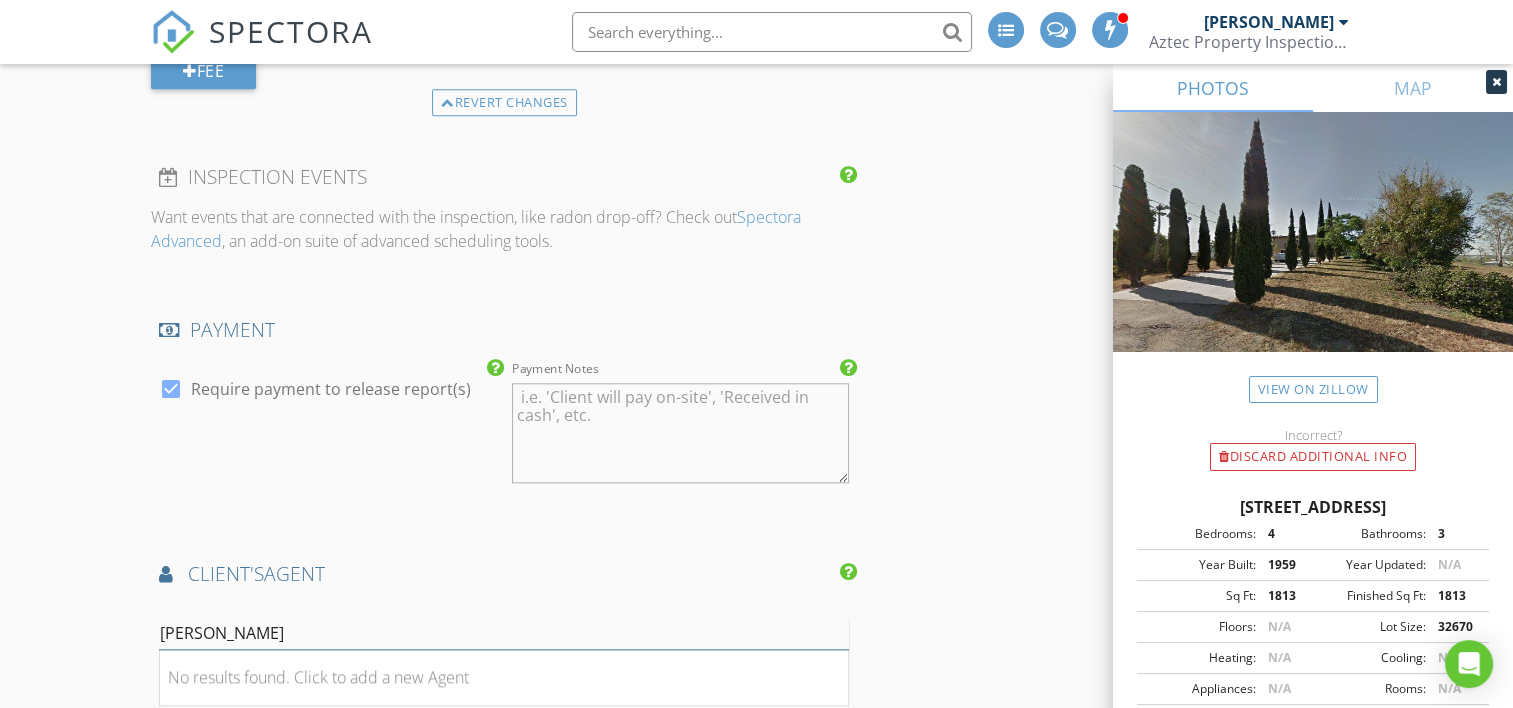 click on "erica walker" at bounding box center (504, 633) 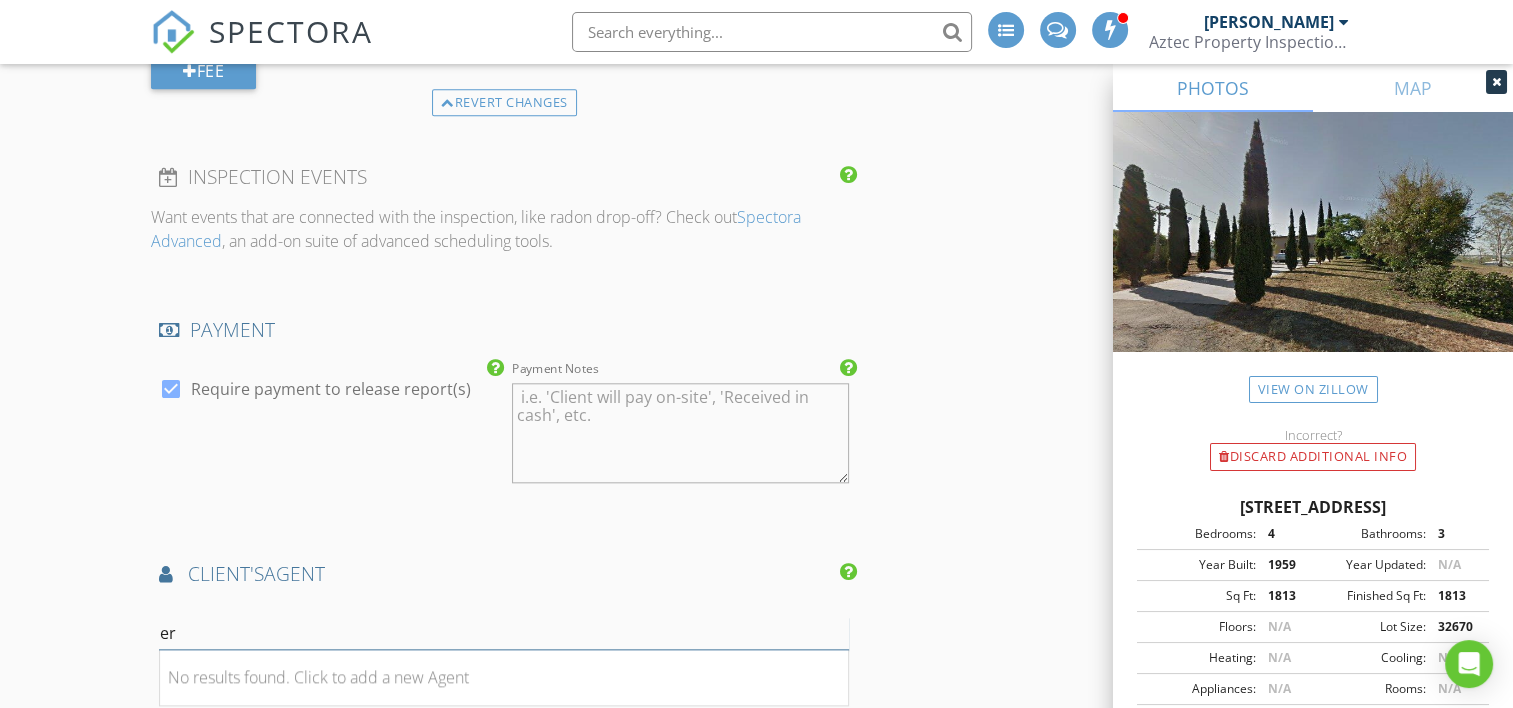 type on "e" 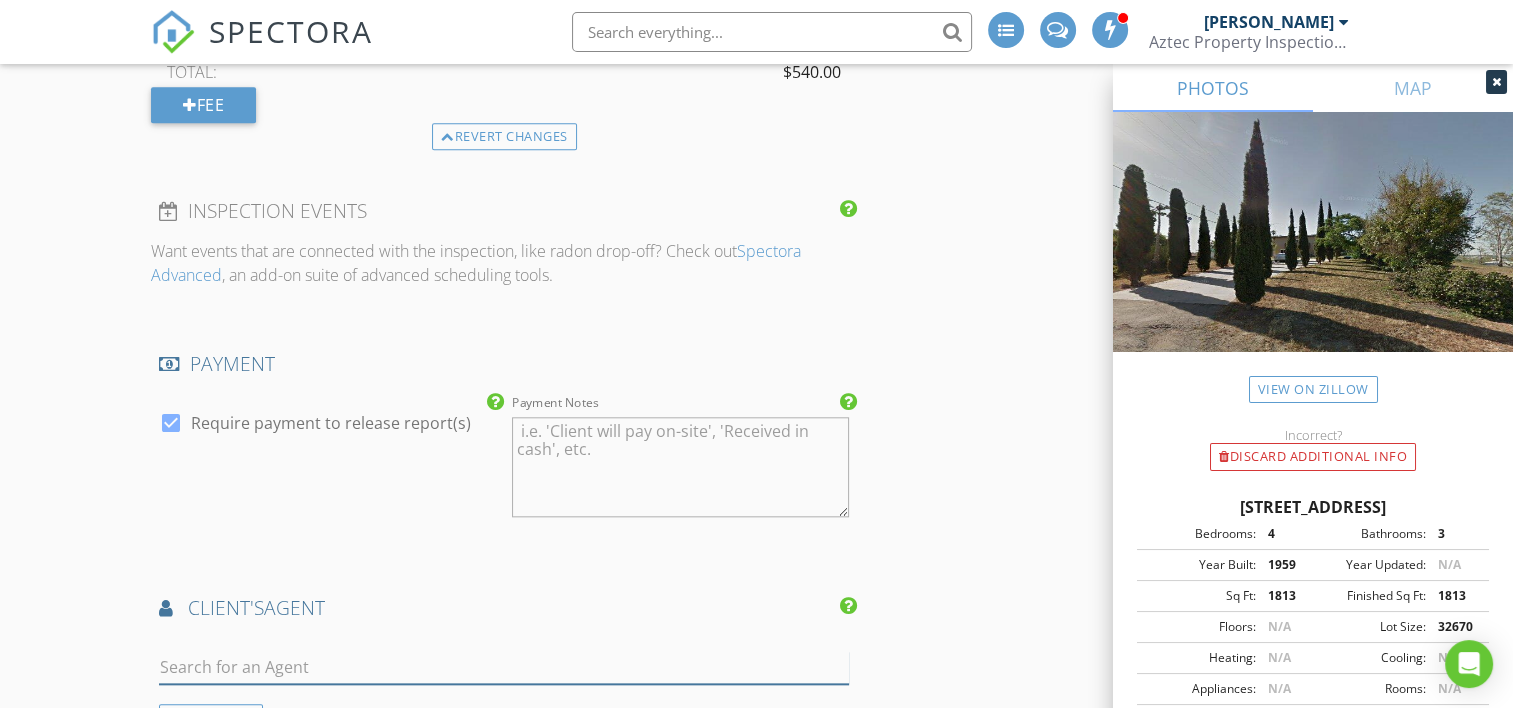scroll, scrollTop: 2044, scrollLeft: 0, axis: vertical 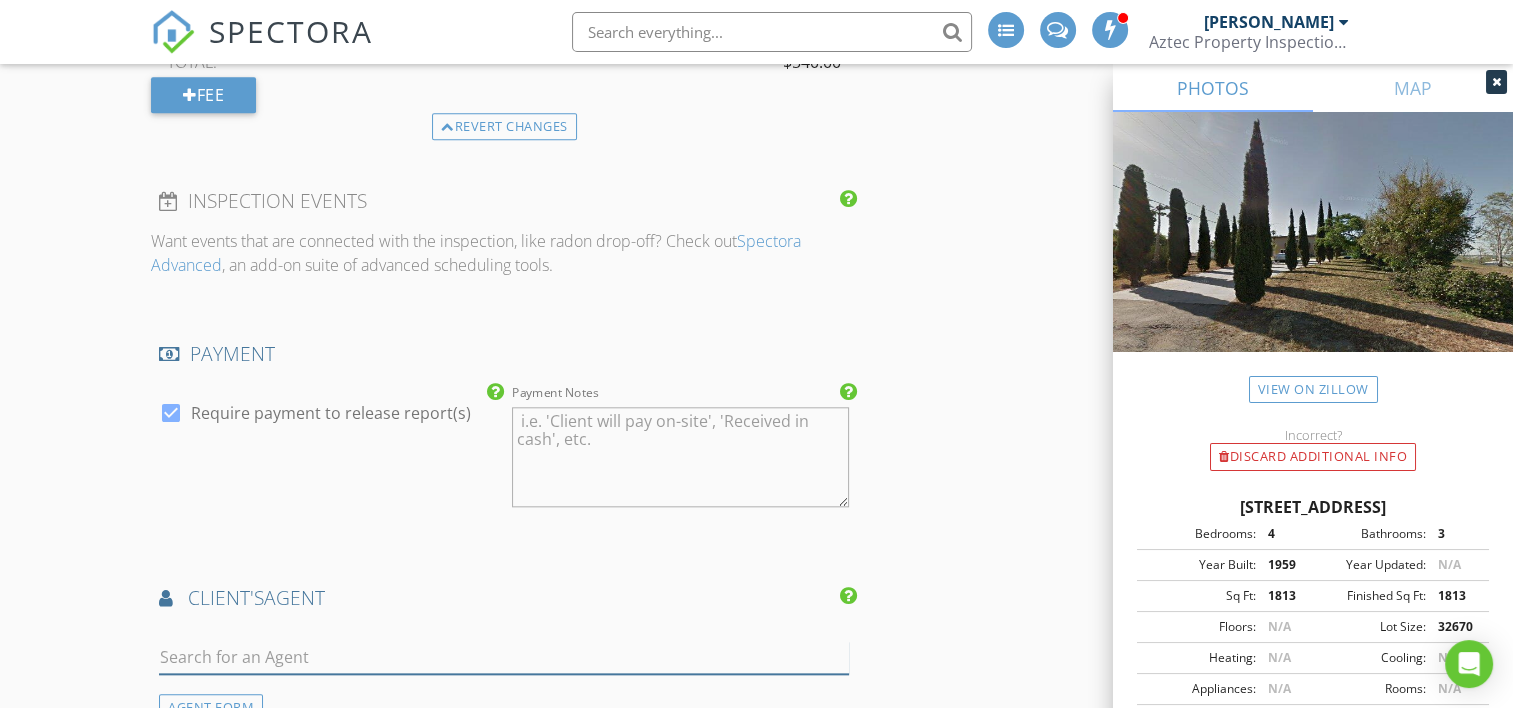 type 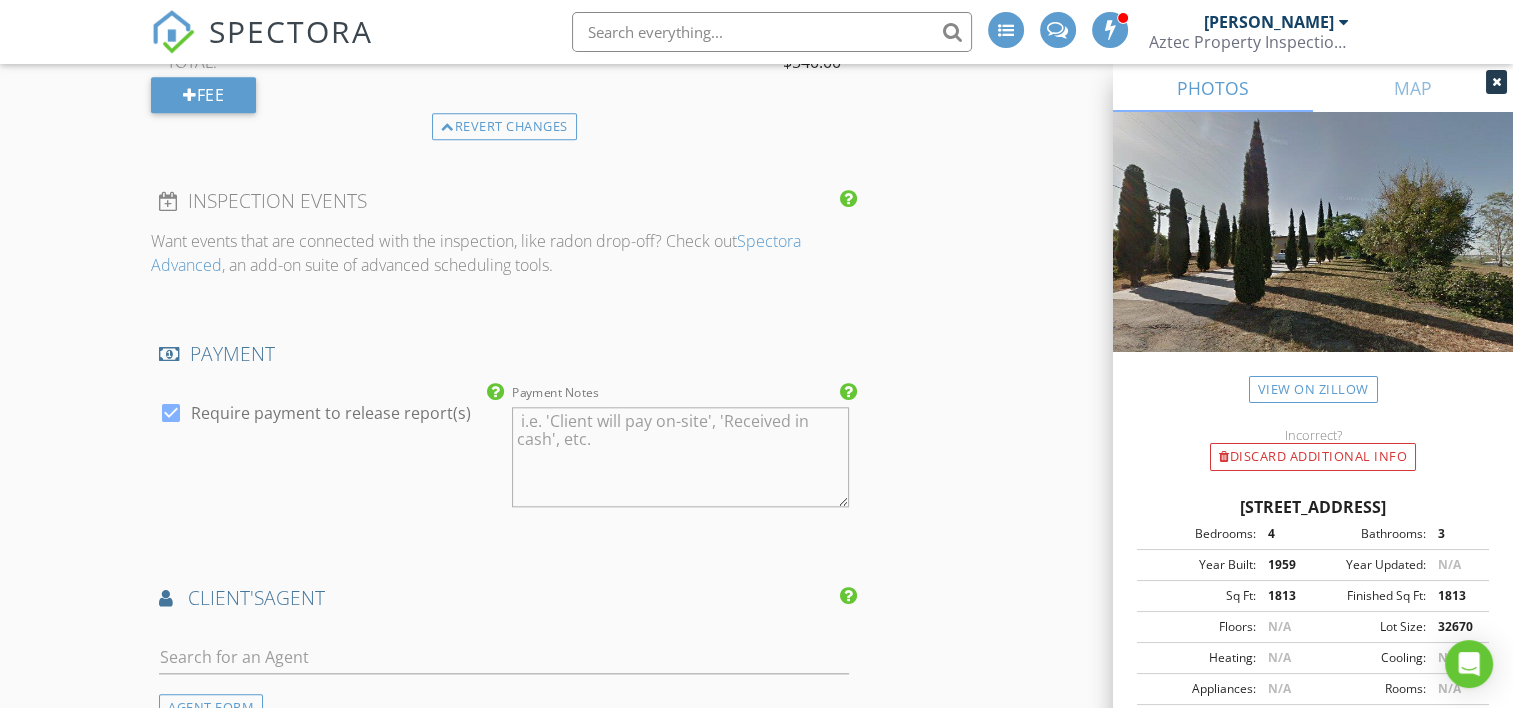 click on "Payment Notes" at bounding box center (680, 457) 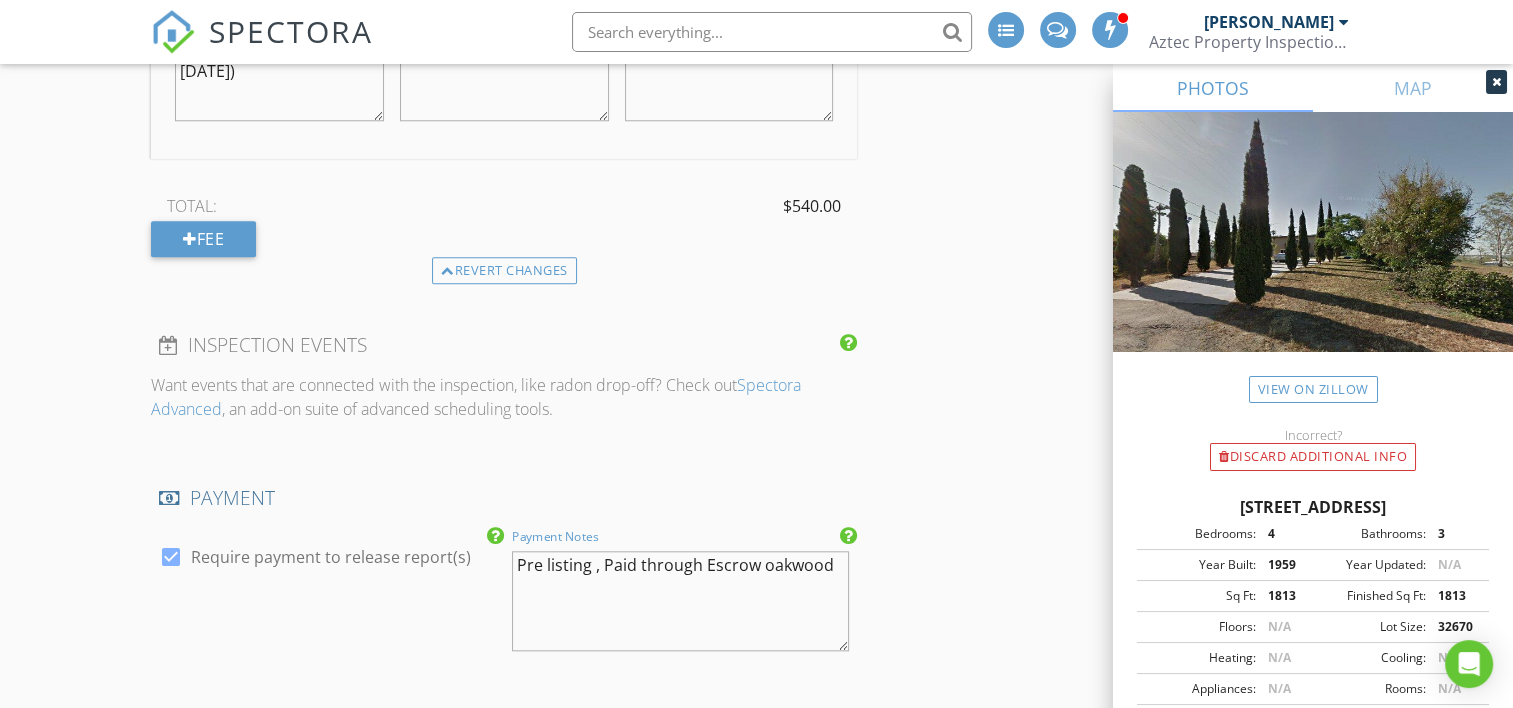 scroll, scrollTop: 1900, scrollLeft: 0, axis: vertical 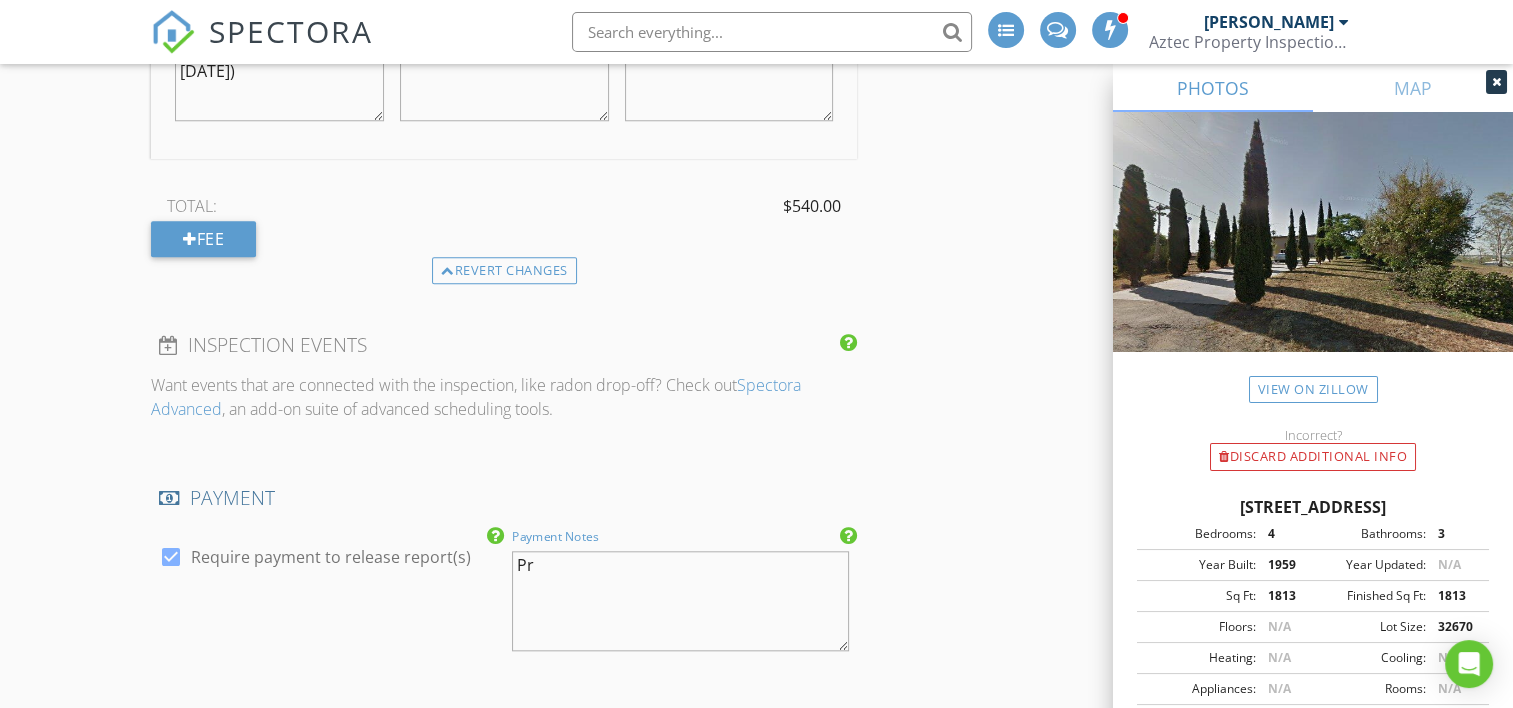 type on "P" 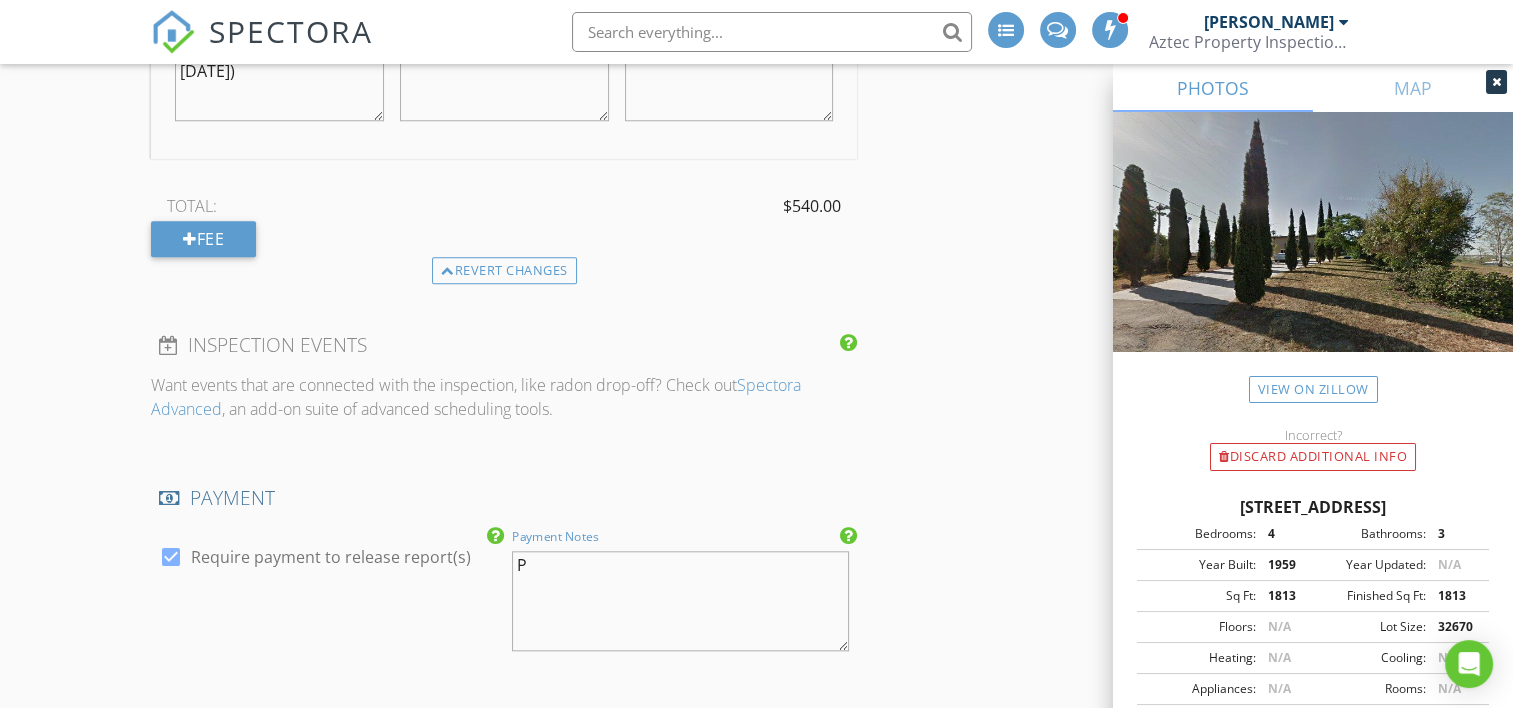 type 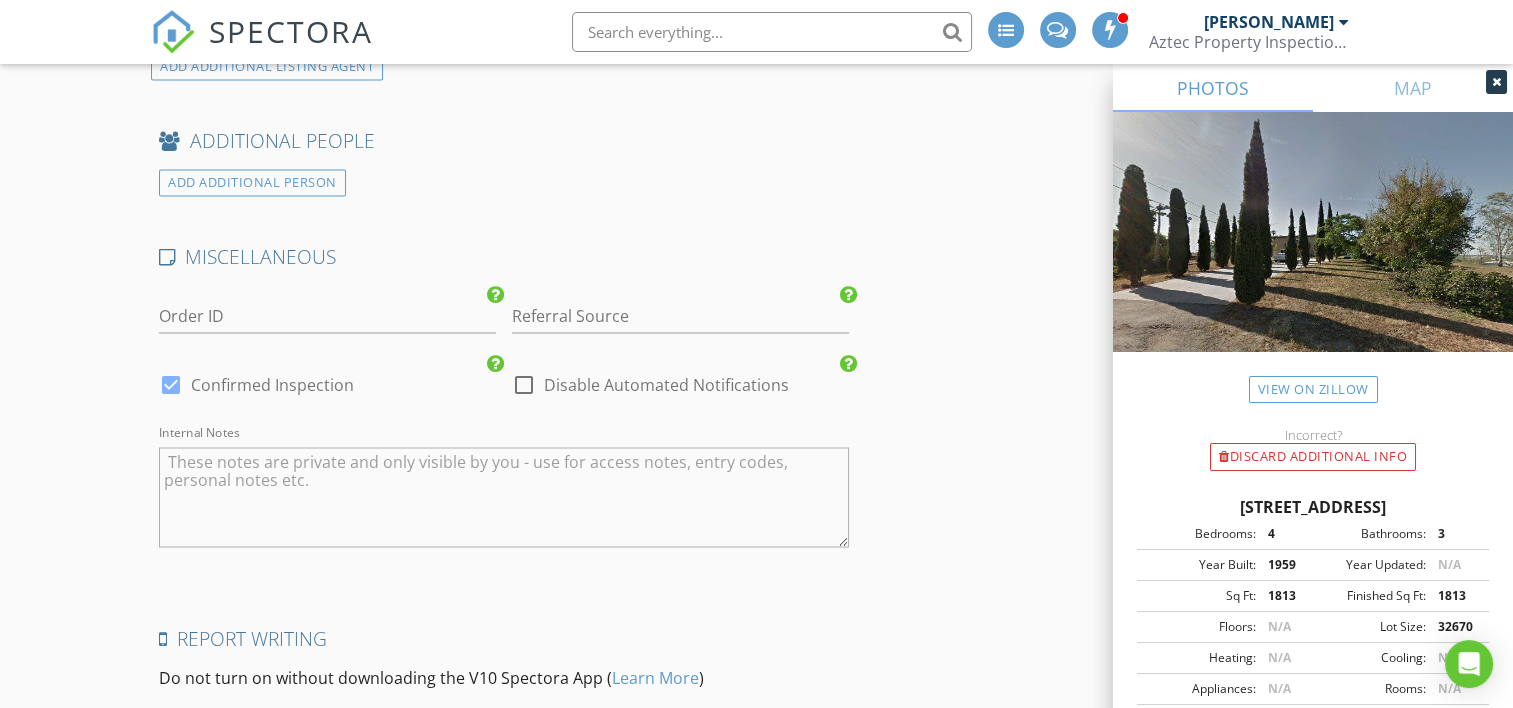 scroll, scrollTop: 3360, scrollLeft: 0, axis: vertical 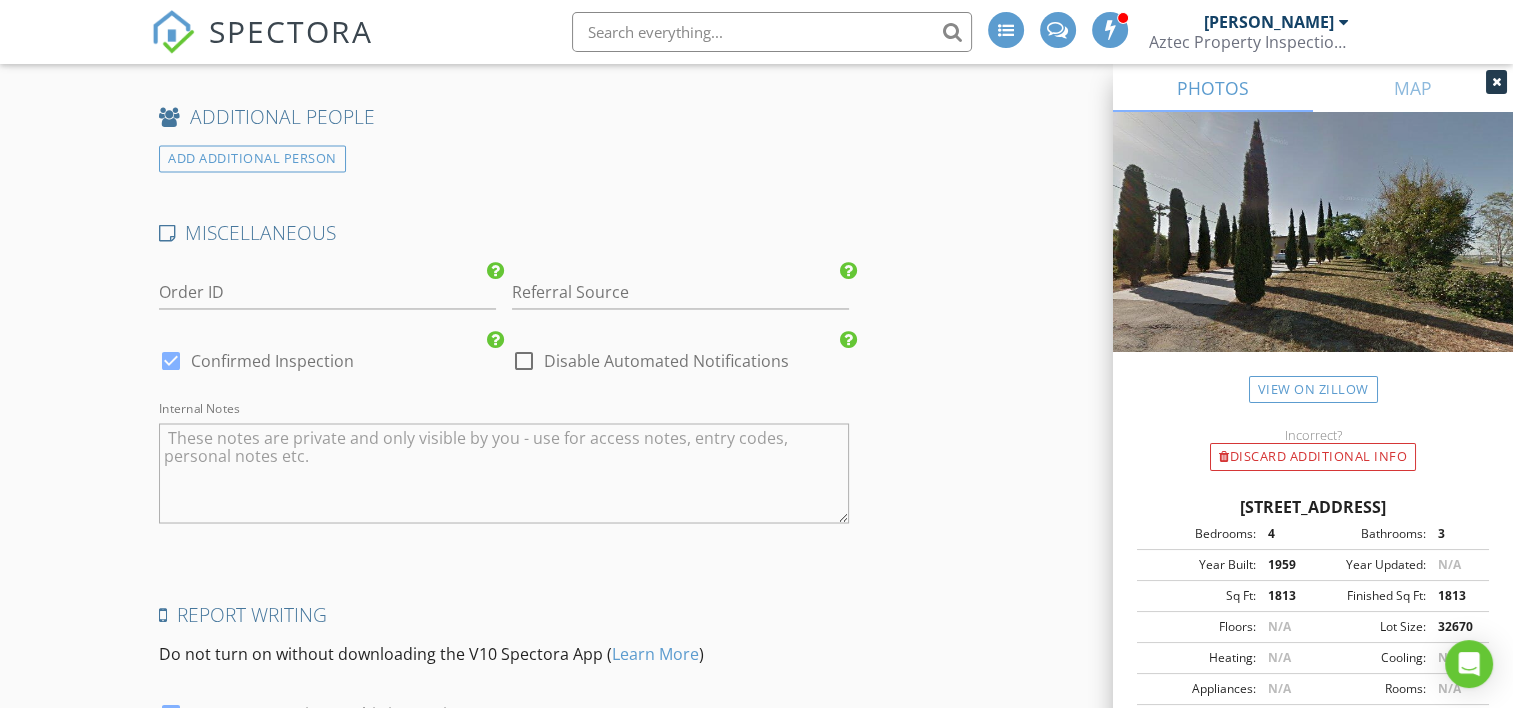 click at bounding box center [504, 473] 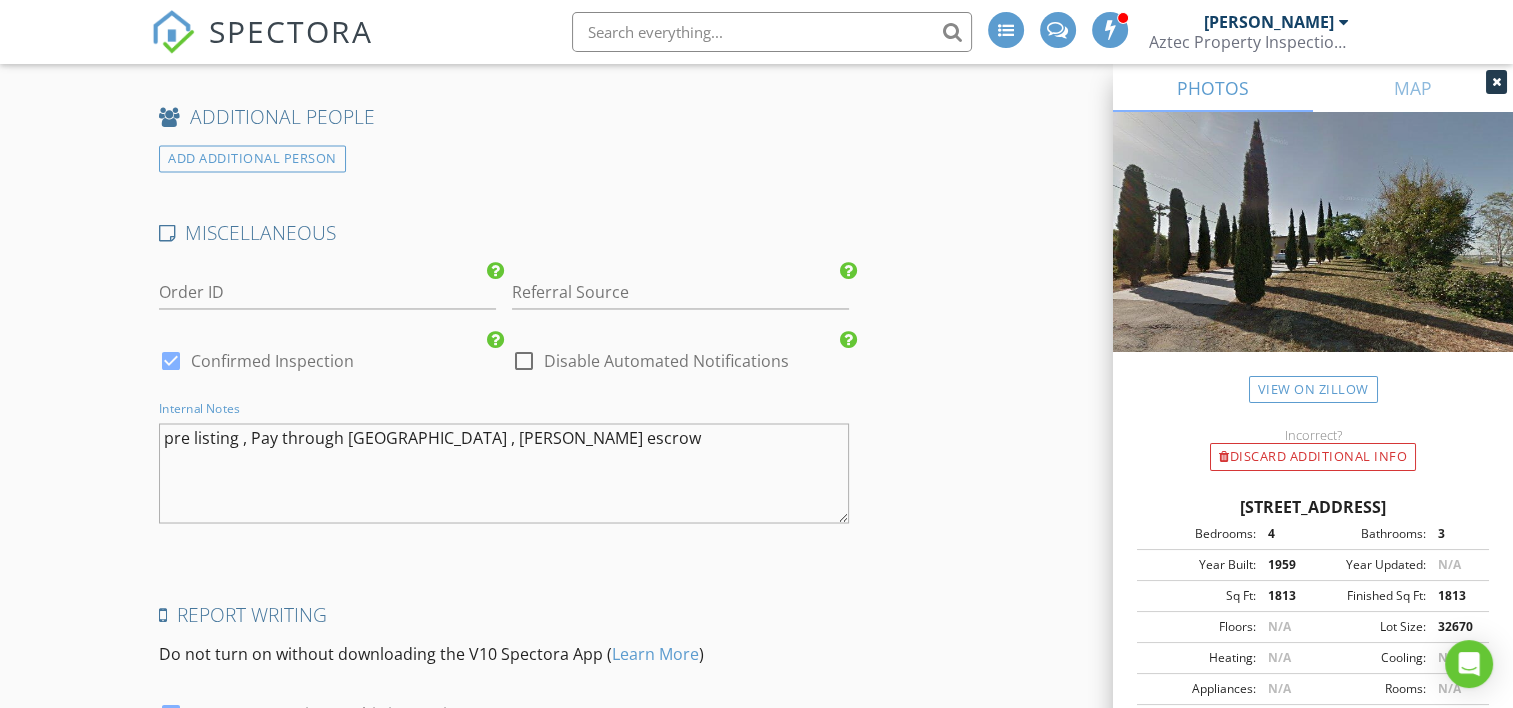 type on "pre listing , Pay through [GEOGRAPHIC_DATA] , [PERSON_NAME] escrow" 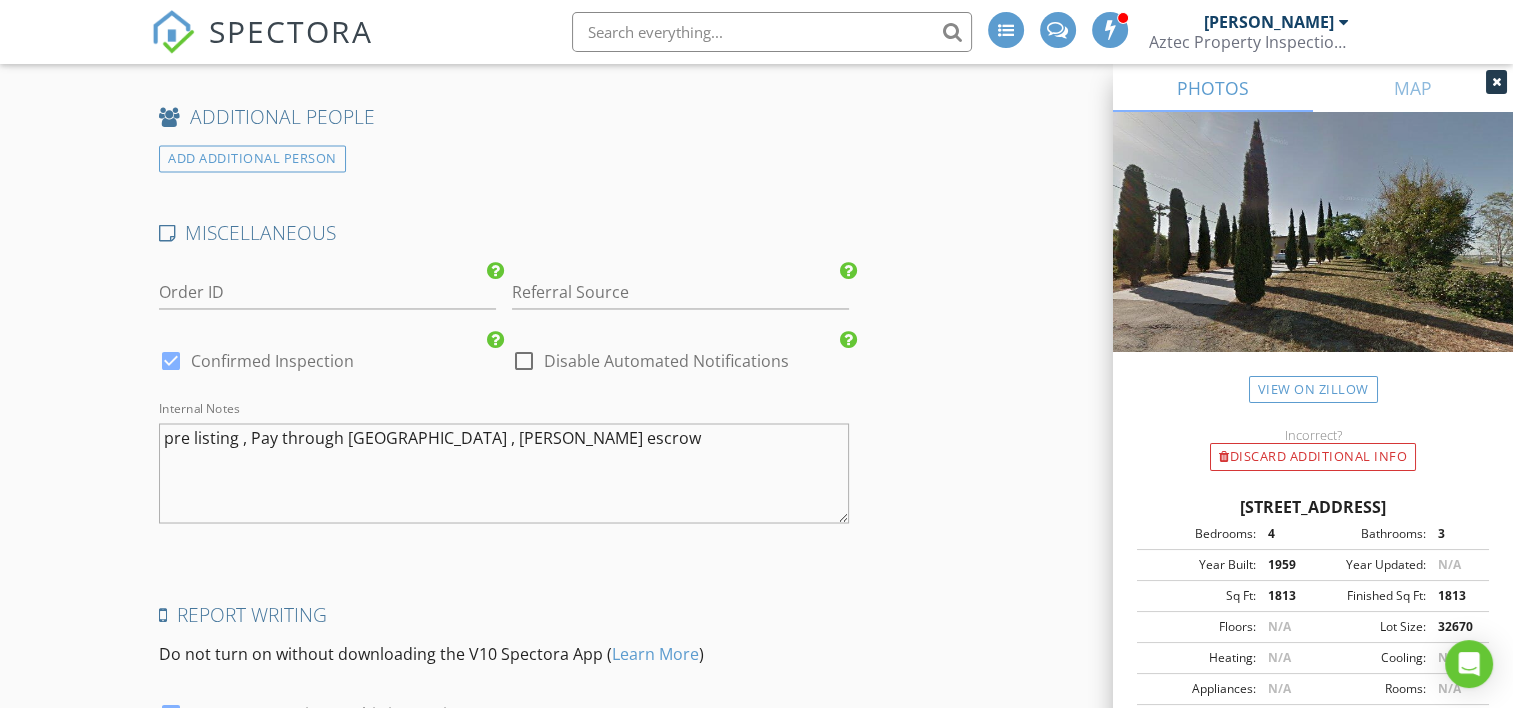click on "INSPECTOR    Gary Wright
Date/Time
07/14/2025 1:00 PM
Location
Address Search       Address 1520 Sunbury Ct   Unit   City Vista   State CA   Zip 92084   County San Diego     Square Feet 1813   Year Built 1959   Foundation arrow_drop_down     Gary Wright     8.2 miles     (16 minutes)
client
check_box Enable Client CC email for this inspection   Client Search     check_box_outline_blank Client is a Company/Organization     First Name   Last Name   Email   CC Email   Phone         Tags         Notes
ADD ADDITIONAL client
SERVICES
check_box   Single Family Home Inspection   check_box_outline_blank   Condo Inspection   check_box_outline_blank   Townhouse Inspection   check_box_outline_blank   Re-Inspection   check_box_outline_blank   Mold Inspection   check_box_outline_blank   Commercial Property Inspection" at bounding box center (504, -1121) 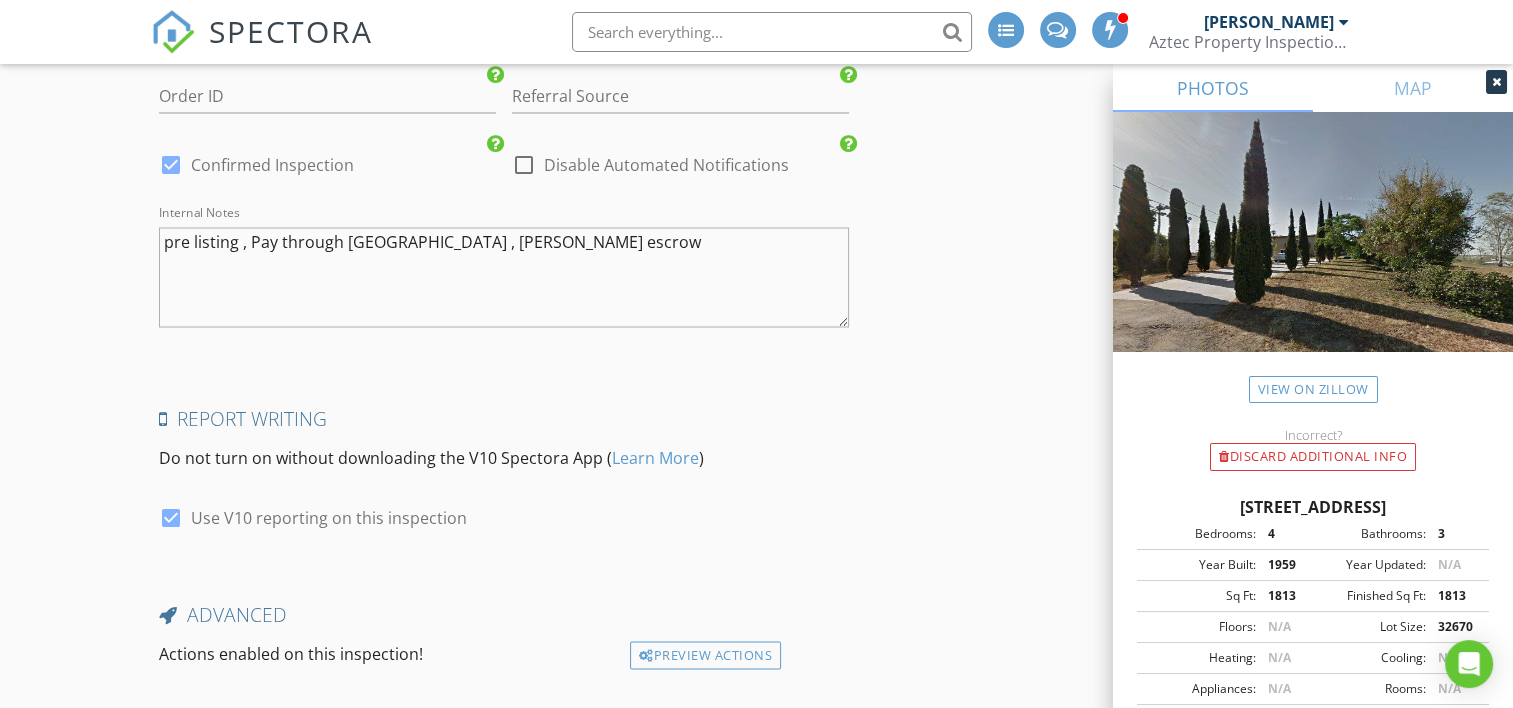 scroll, scrollTop: 3652, scrollLeft: 0, axis: vertical 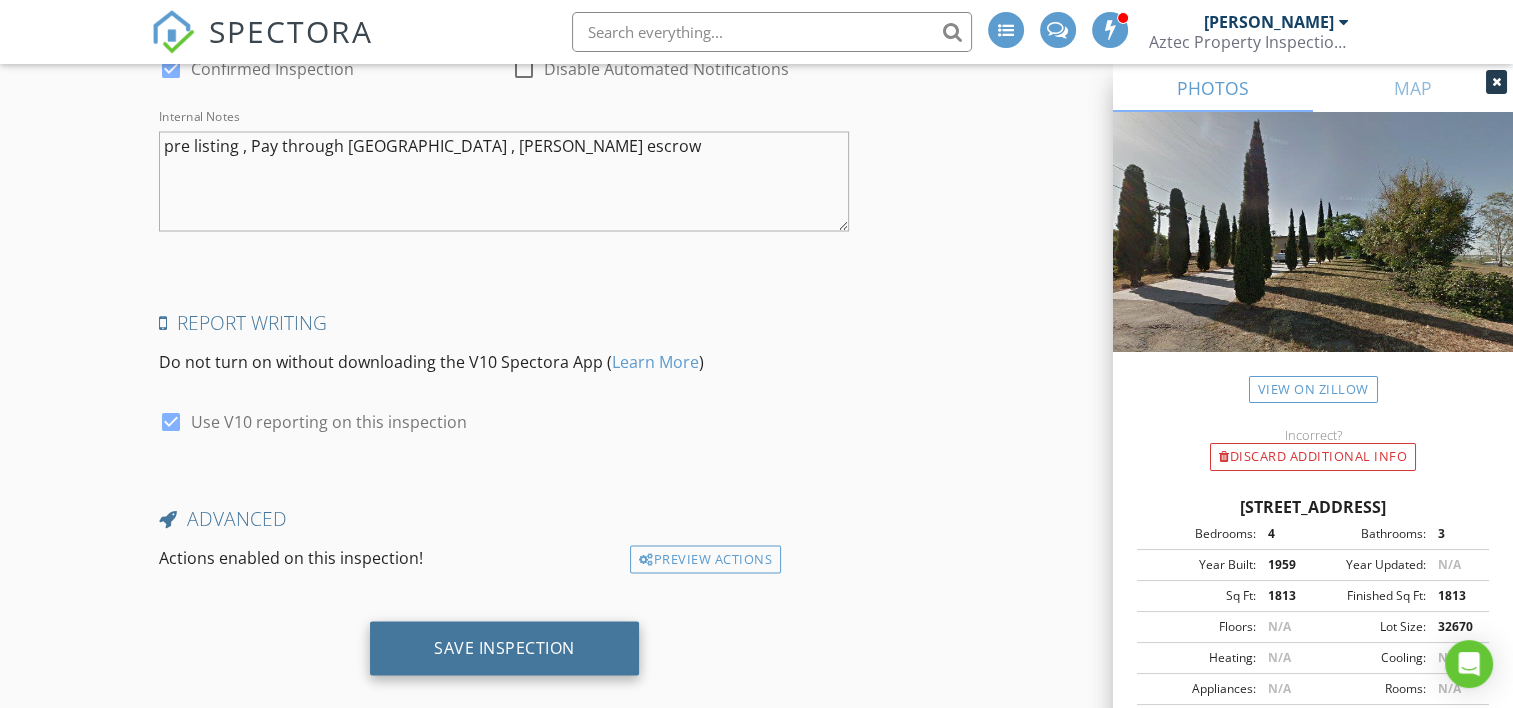 click on "Save Inspection" at bounding box center [504, 648] 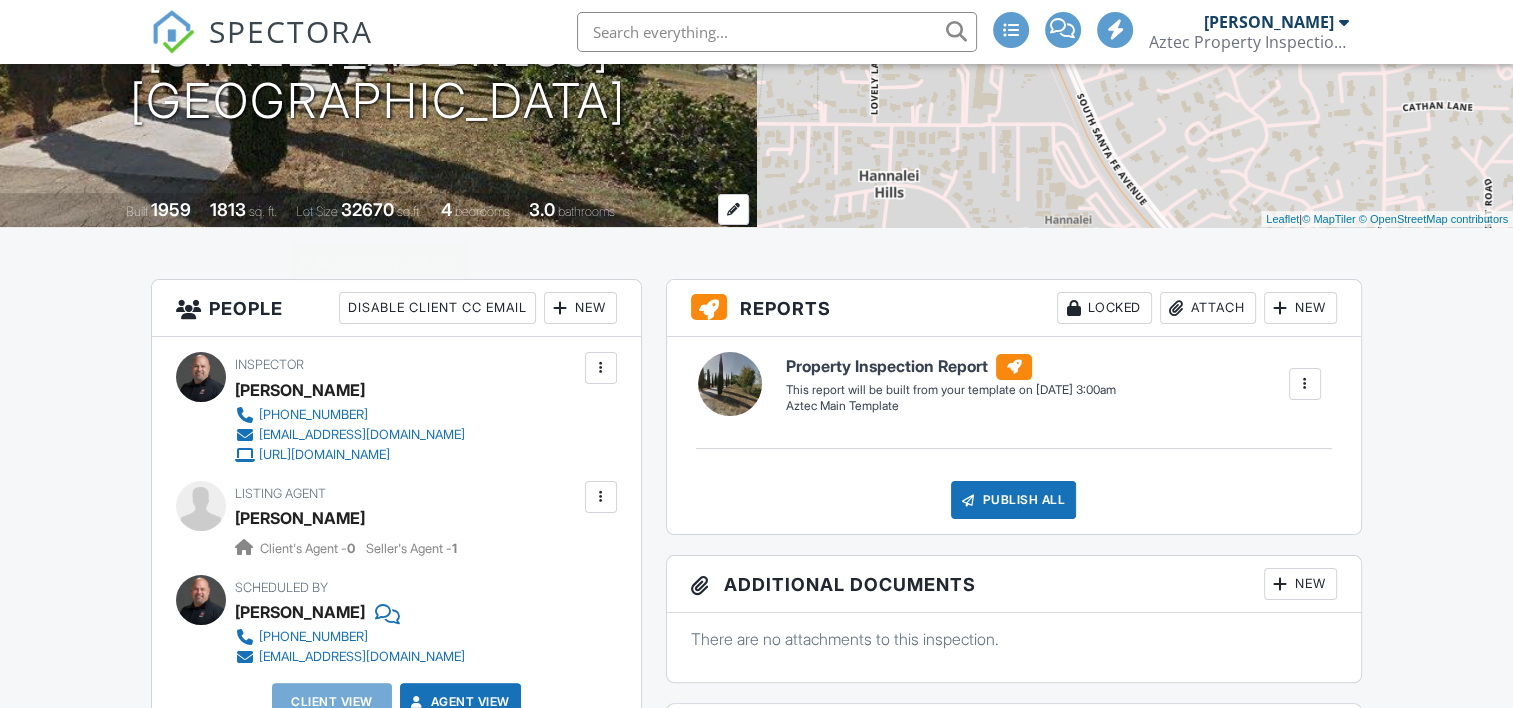 scroll, scrollTop: 518, scrollLeft: 0, axis: vertical 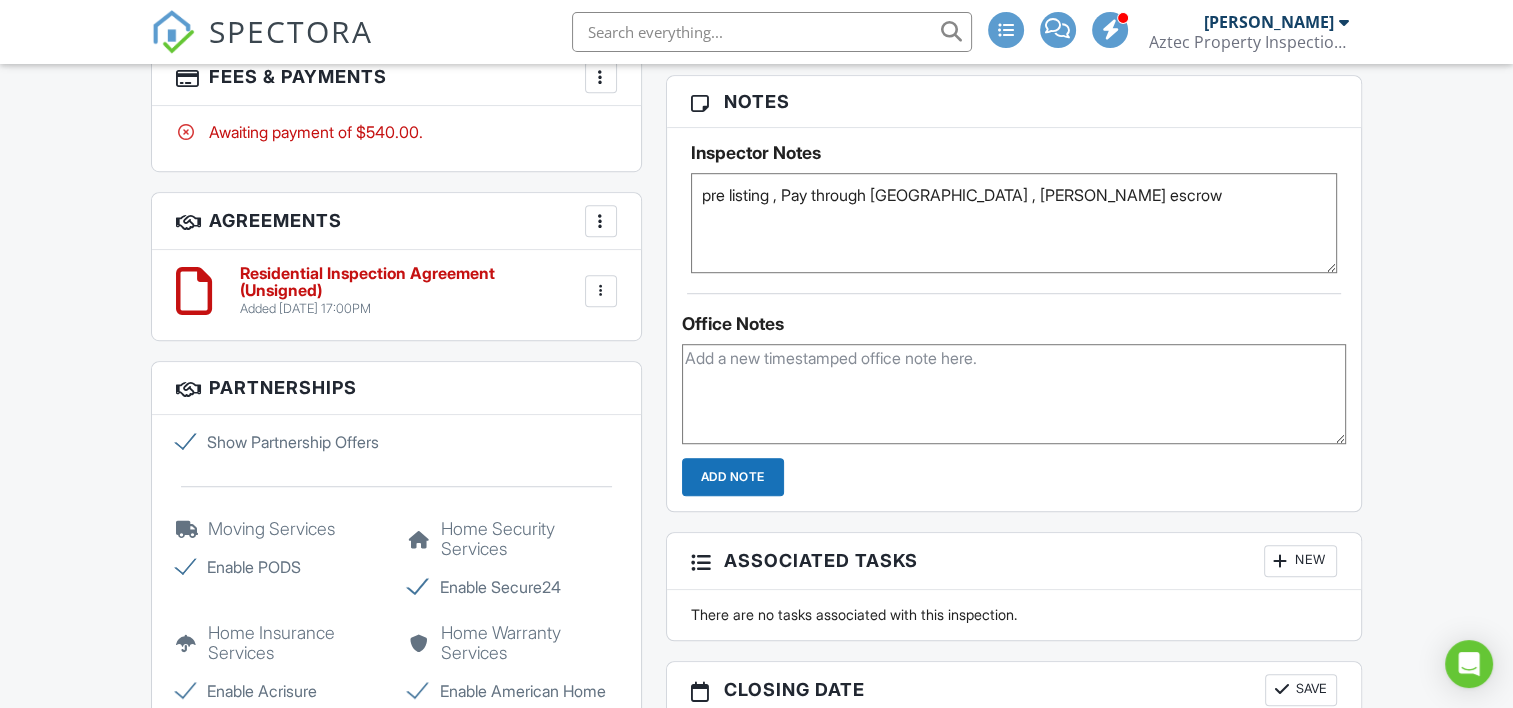 click on "Show Partnership Offers" at bounding box center (280, 442) 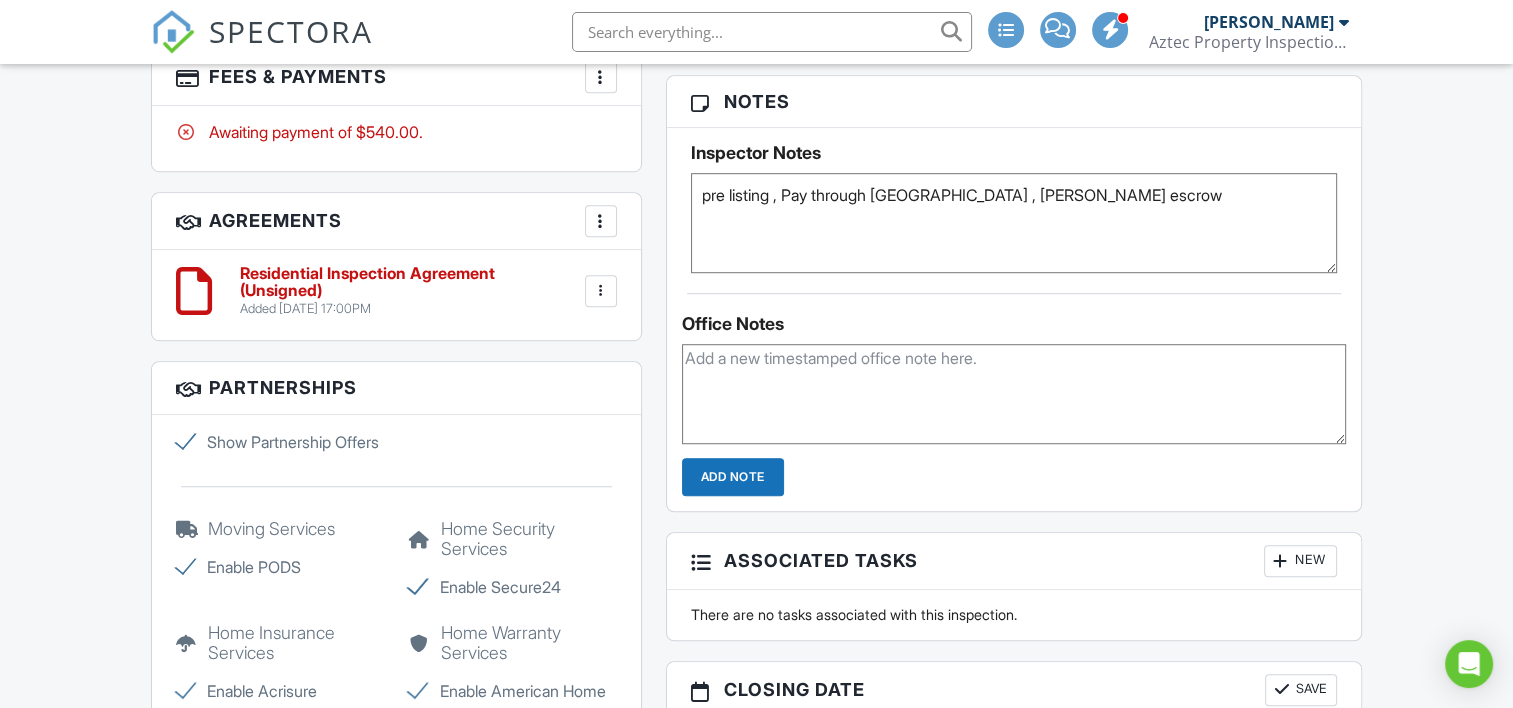 click on "Show Partnership Offers" at bounding box center (-9841, 436) 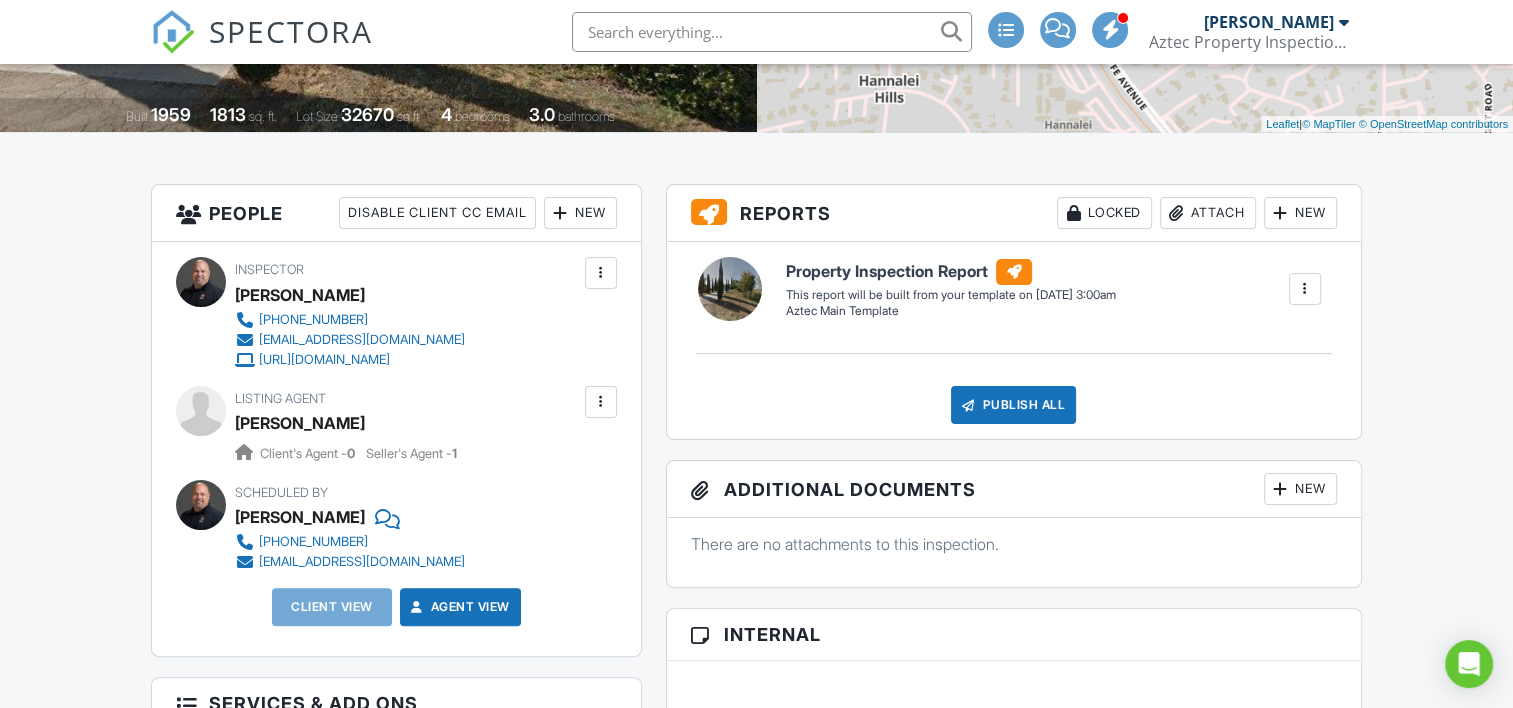 scroll, scrollTop: 403, scrollLeft: 0, axis: vertical 